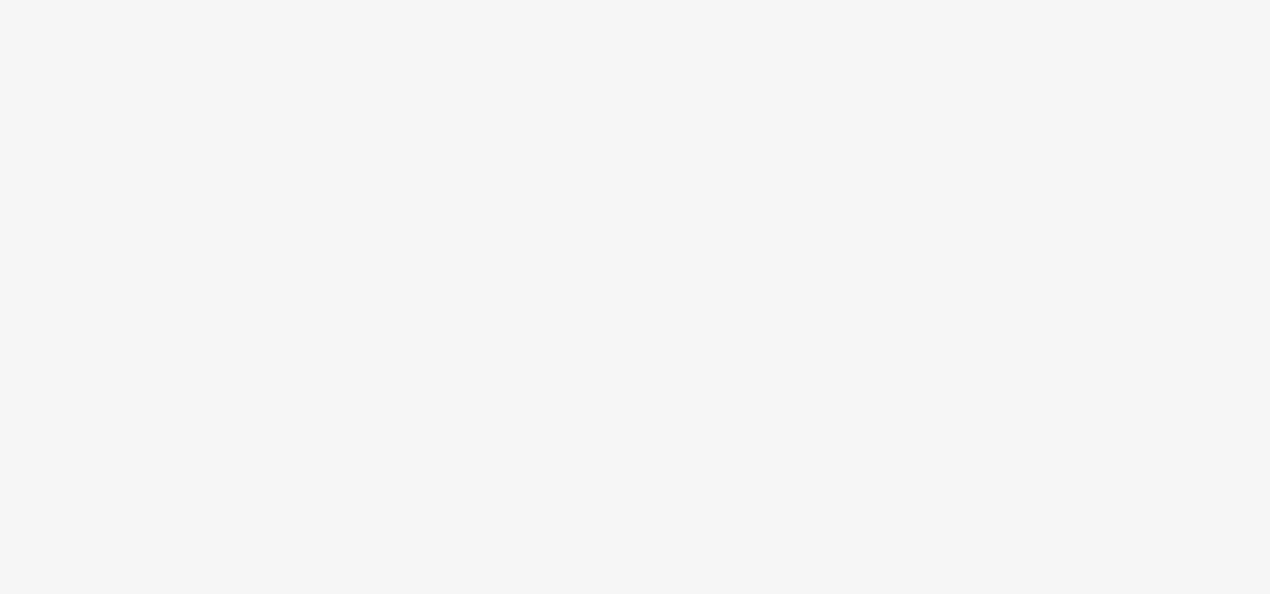 scroll, scrollTop: 0, scrollLeft: 0, axis: both 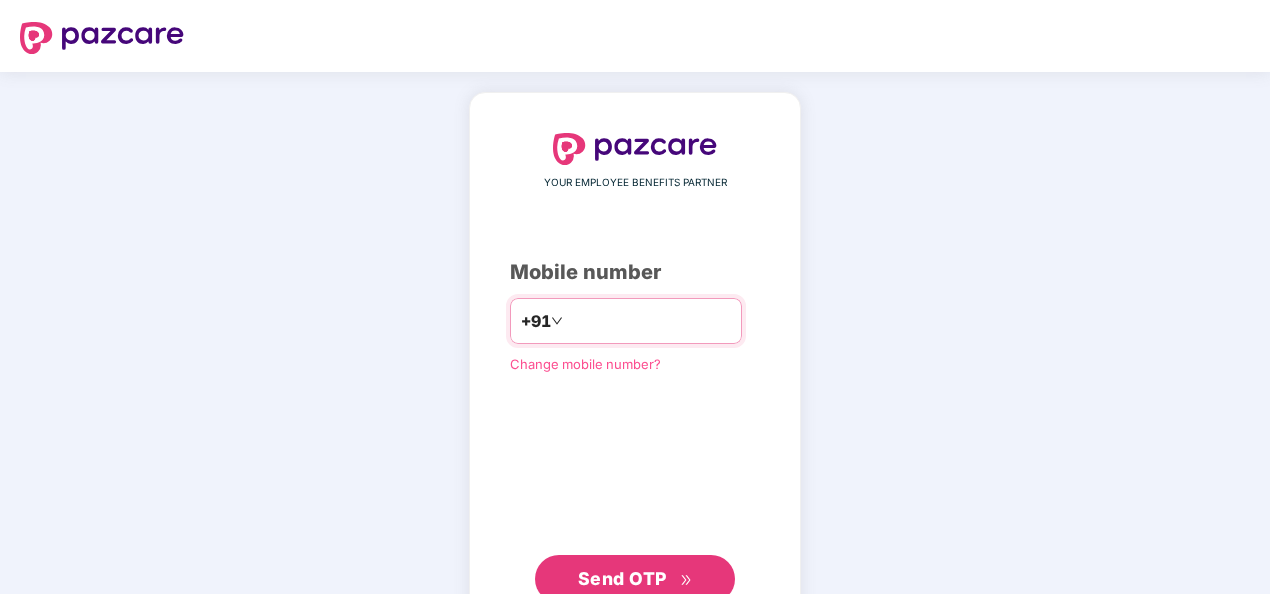 click at bounding box center (649, 321) 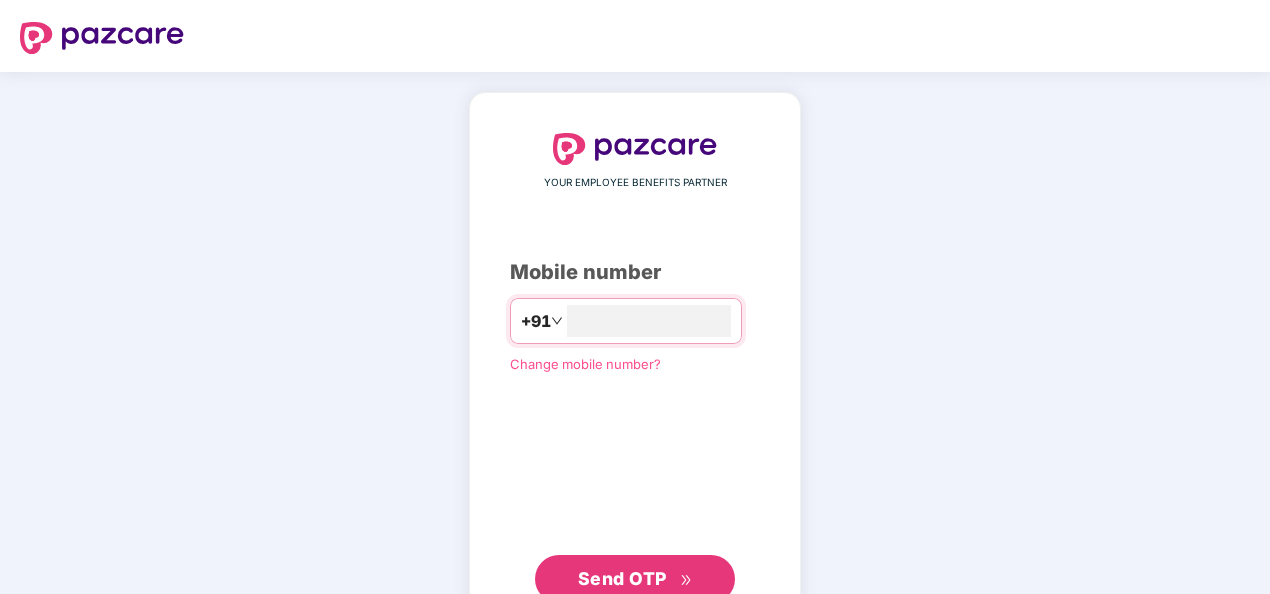 click on "Send OTP" at bounding box center [622, 578] 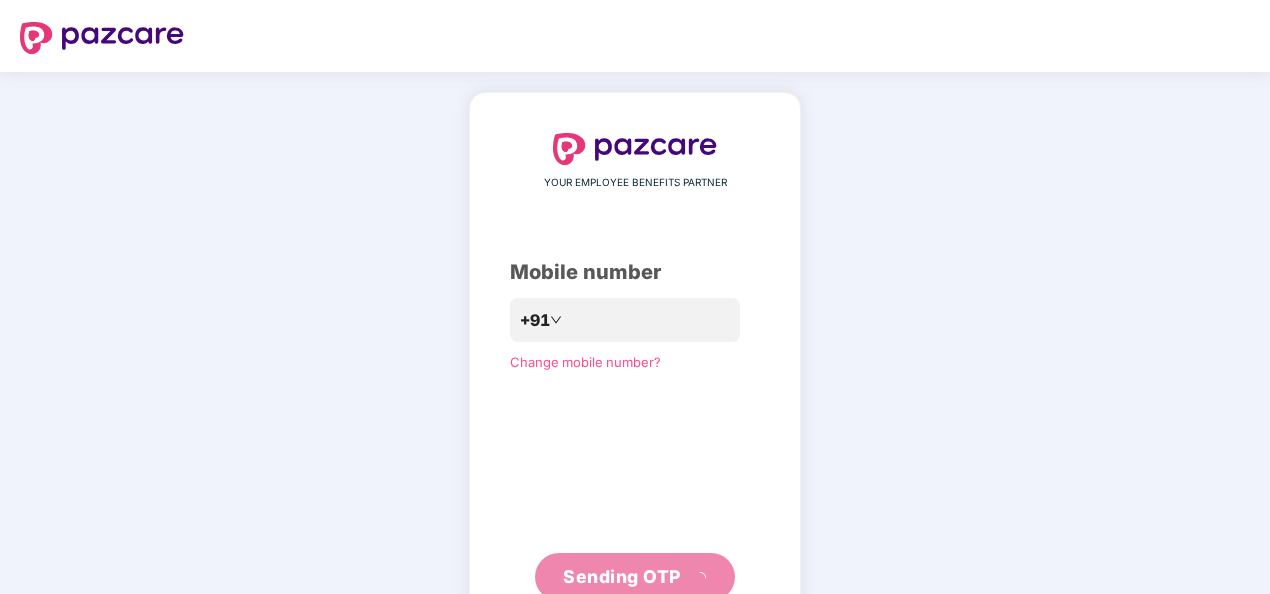 scroll, scrollTop: 66, scrollLeft: 0, axis: vertical 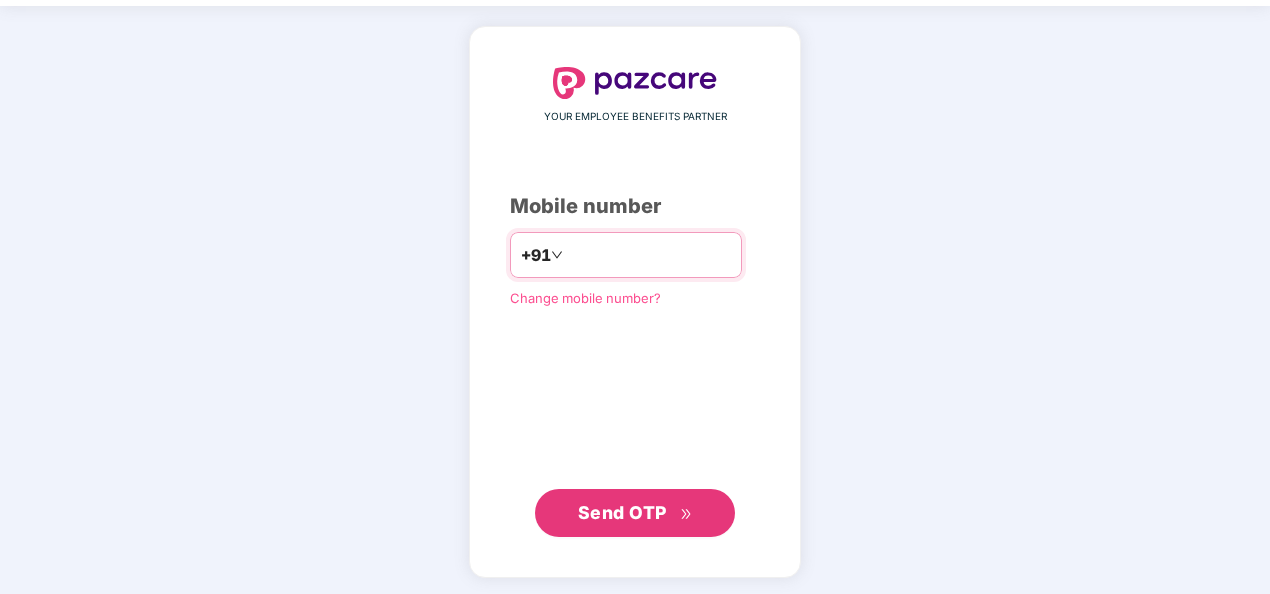 click on "**********" at bounding box center [649, 255] 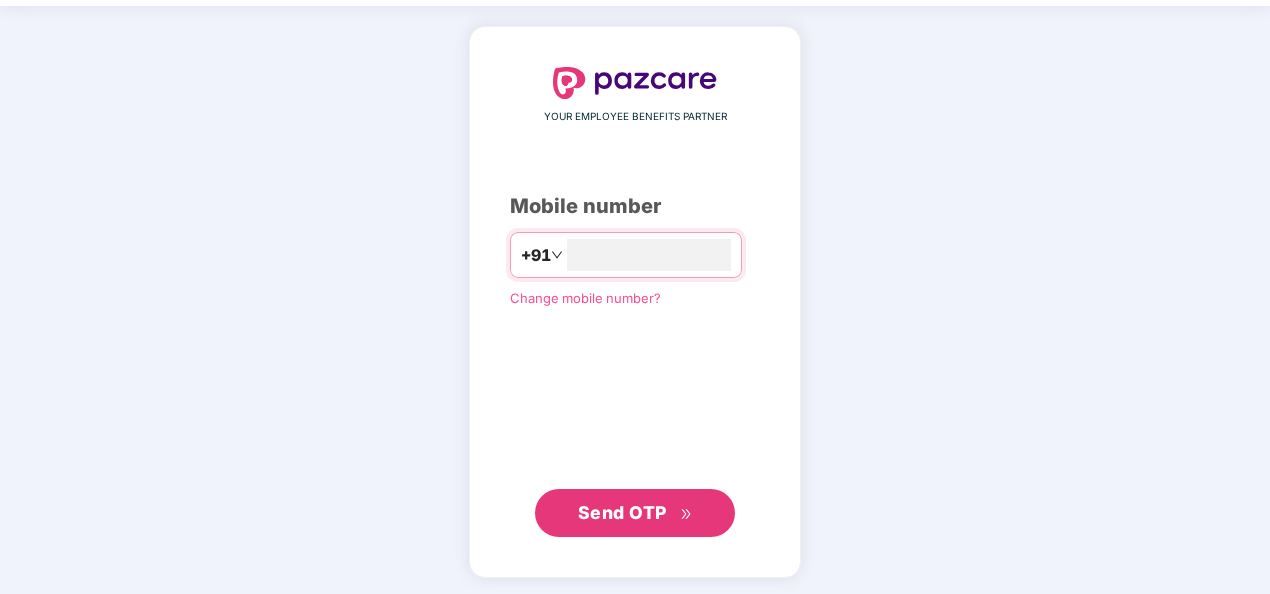 click 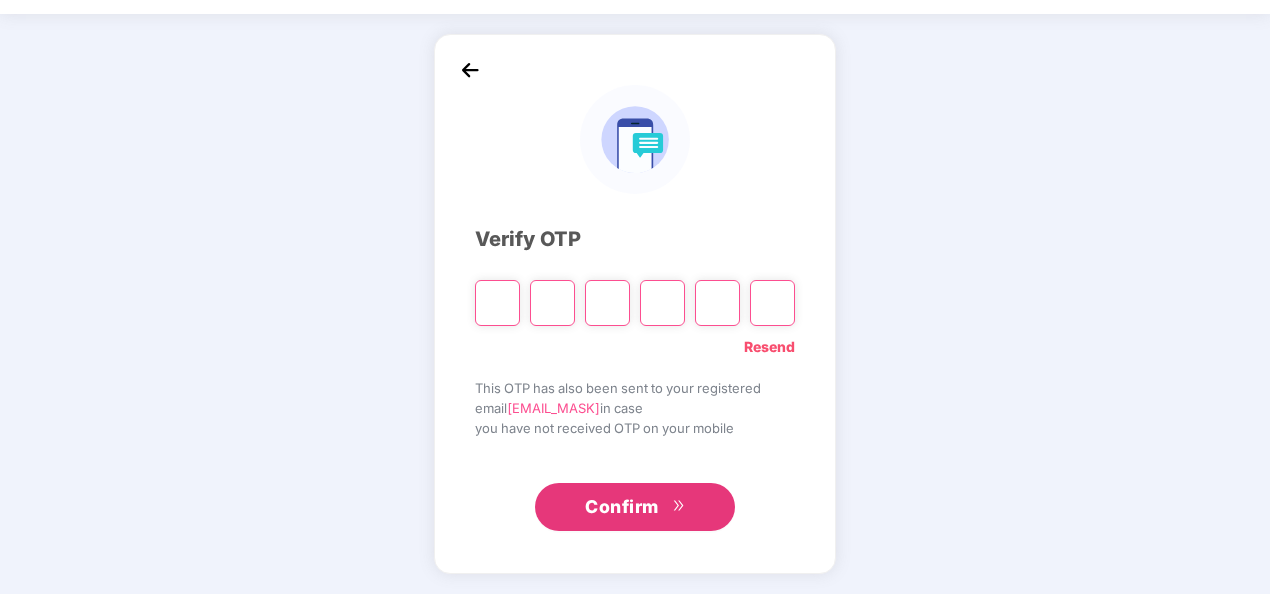 scroll, scrollTop: 58, scrollLeft: 0, axis: vertical 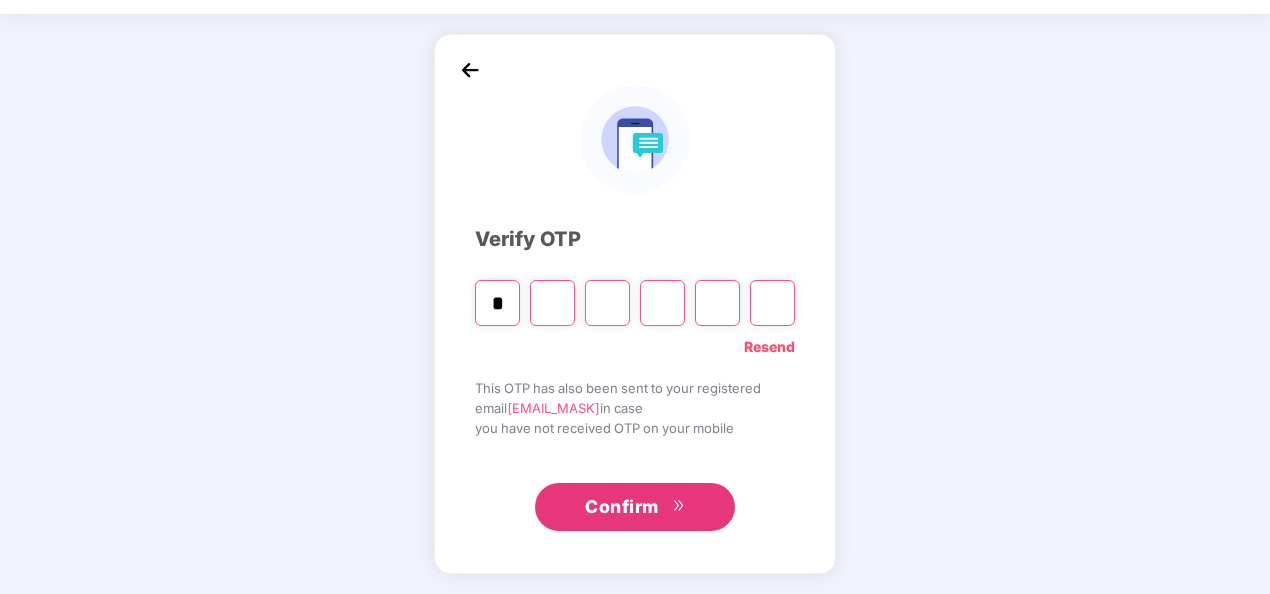 type on "*" 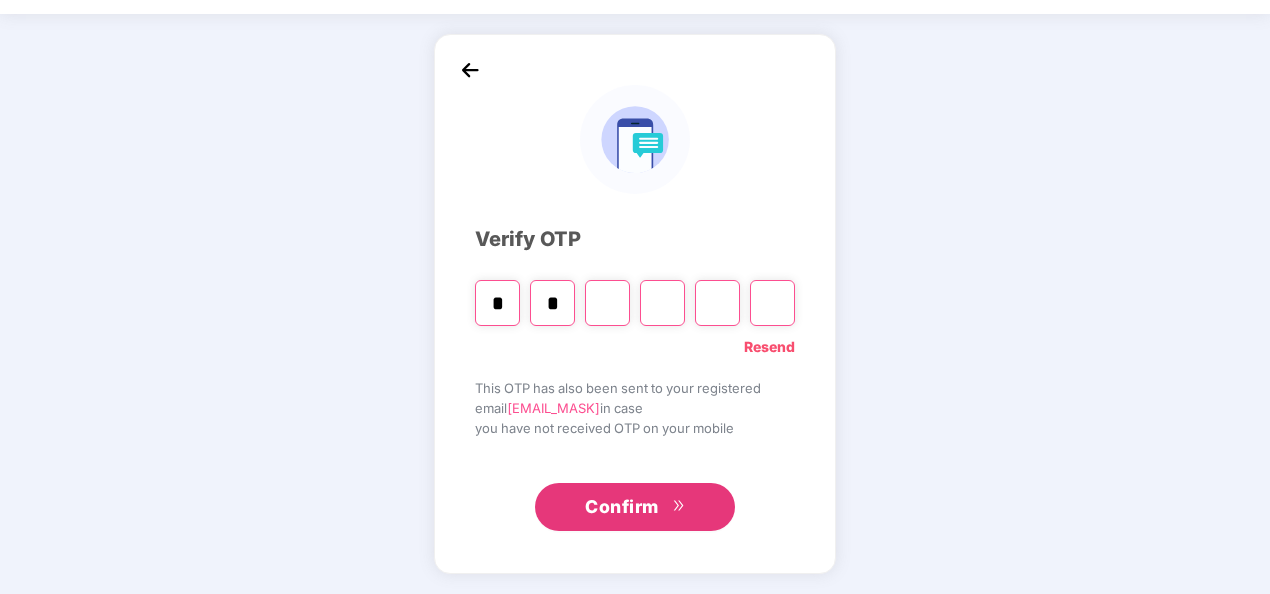 type on "*" 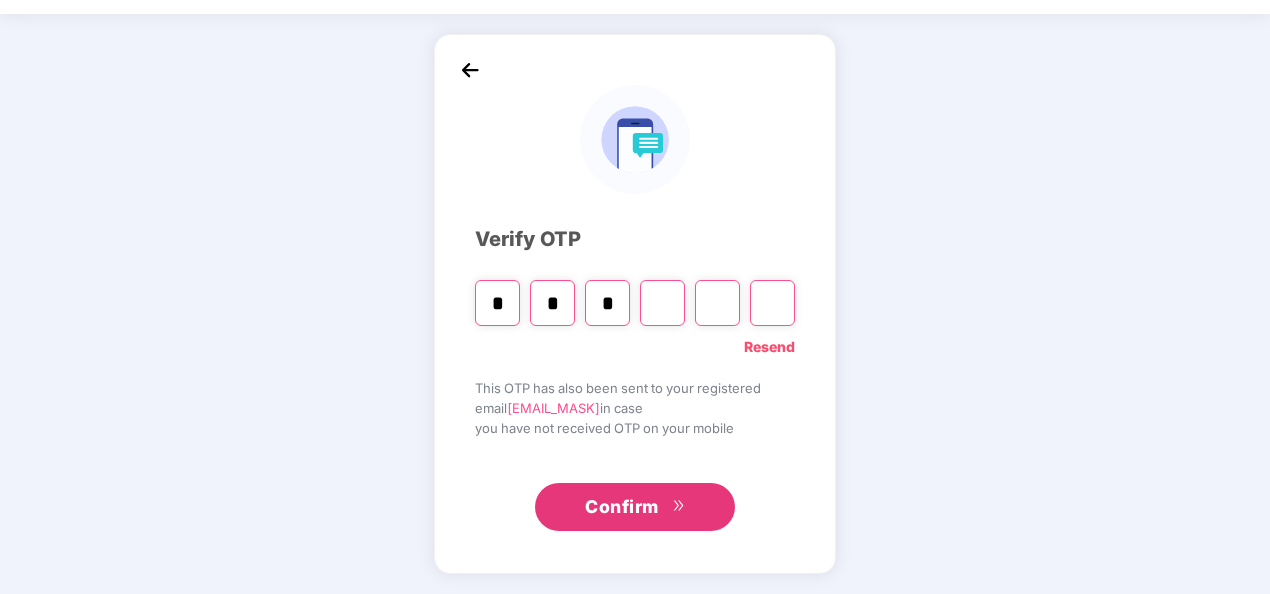 type on "*" 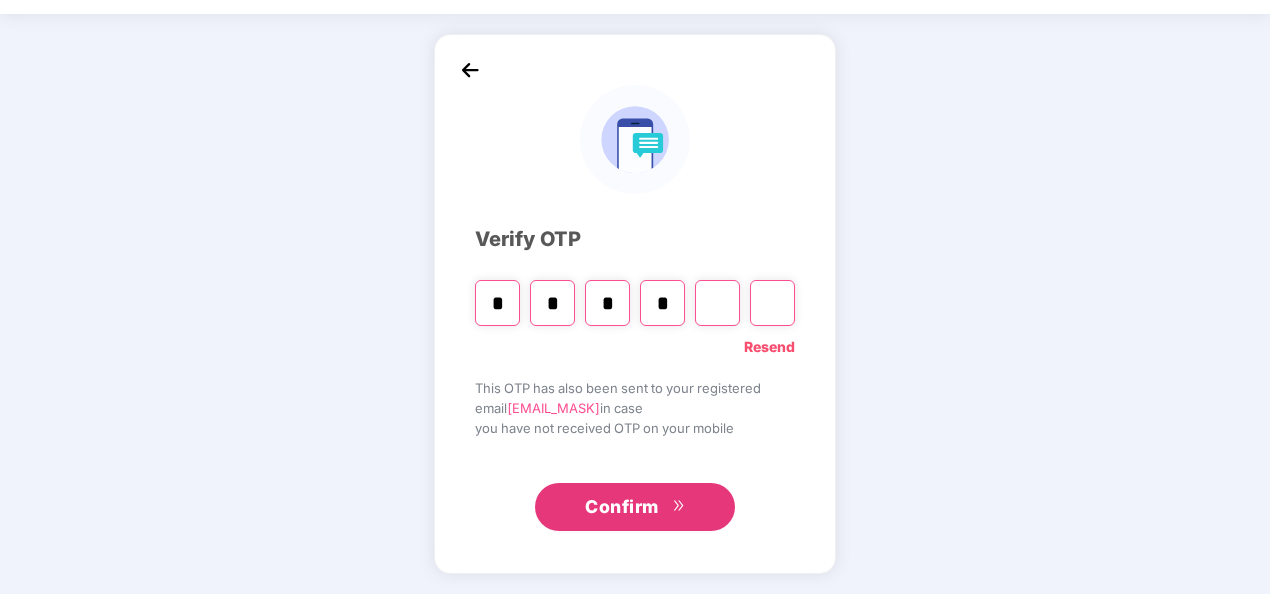type on "*" 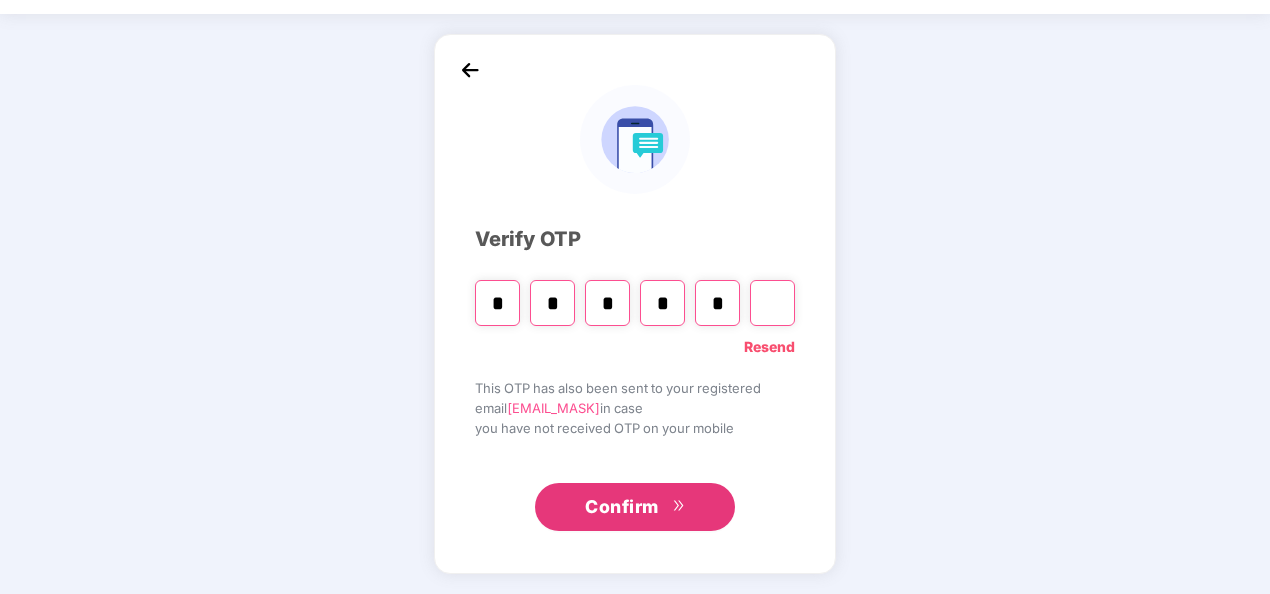 type on "*" 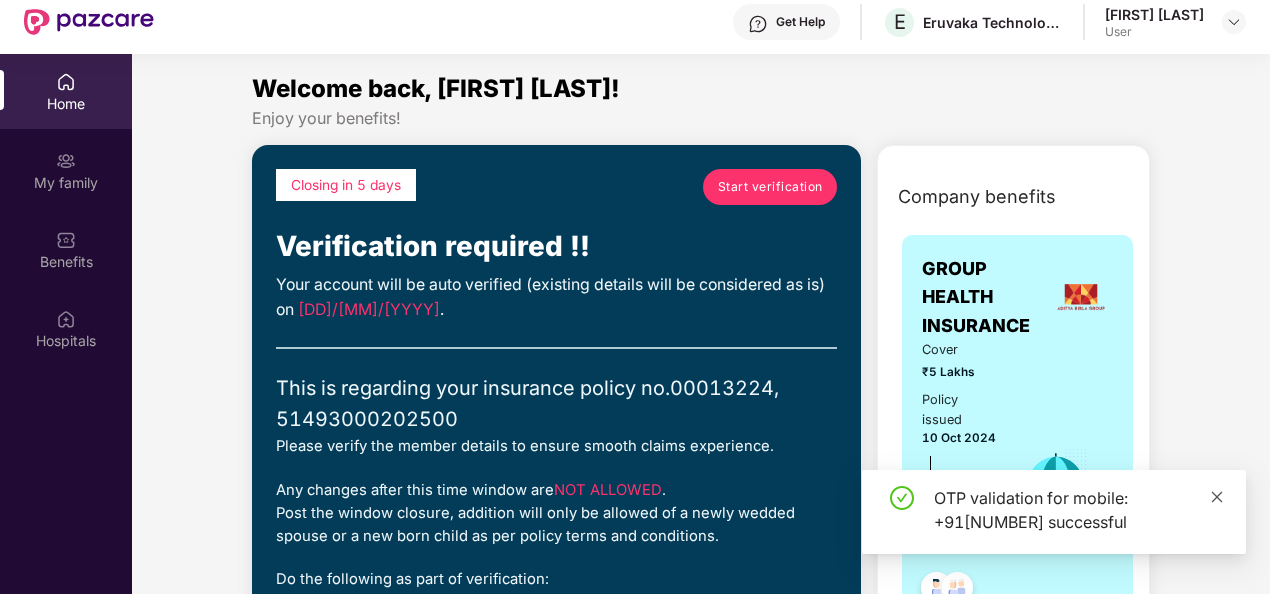 click 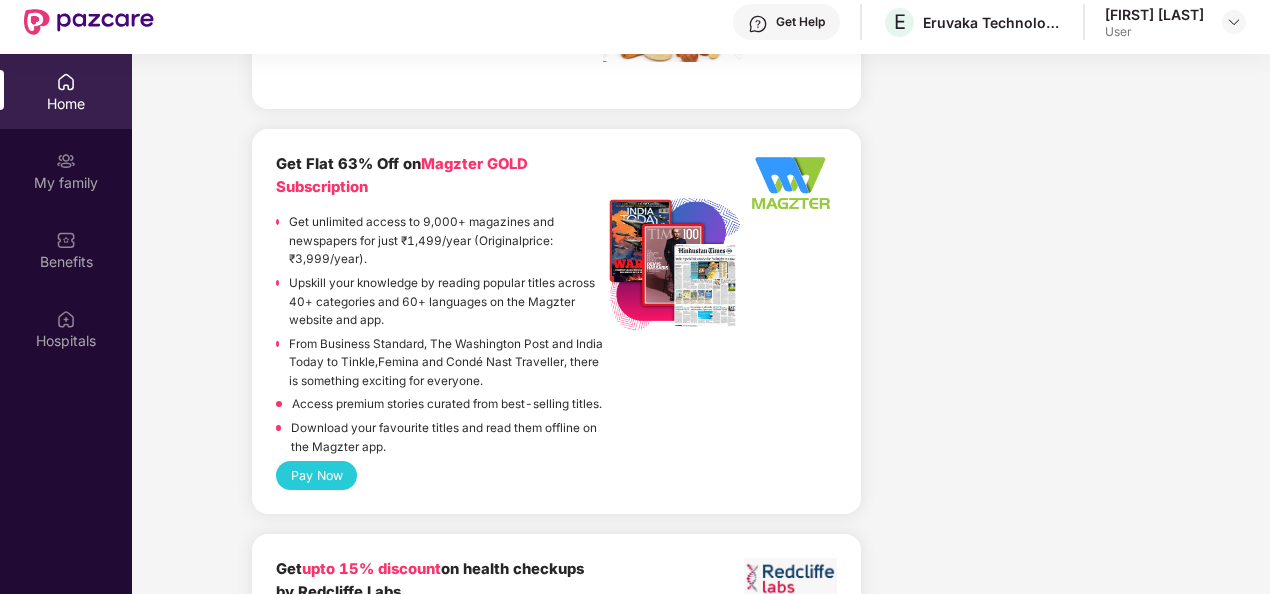 scroll, scrollTop: 4946, scrollLeft: 0, axis: vertical 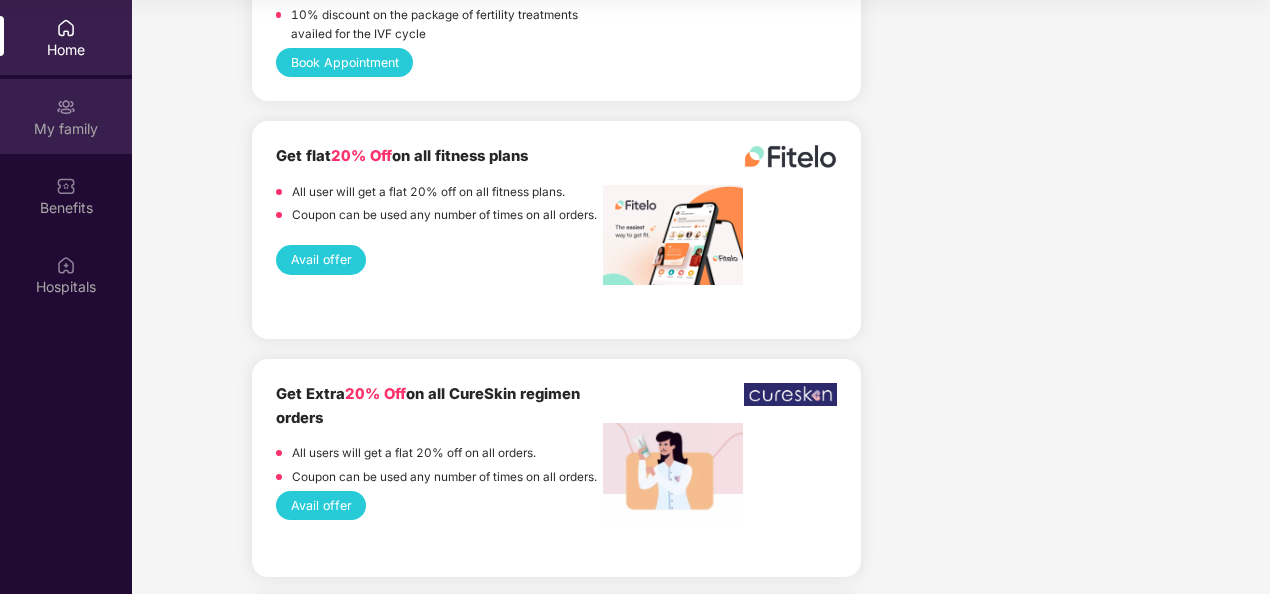 click at bounding box center (66, 107) 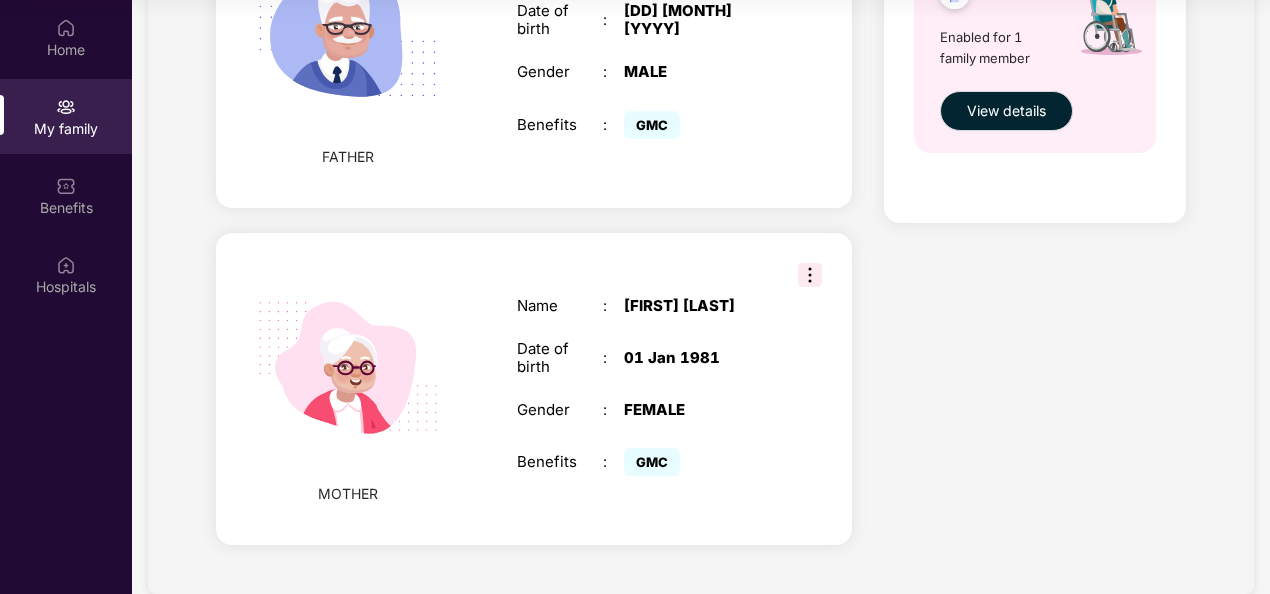 scroll, scrollTop: 1442, scrollLeft: 0, axis: vertical 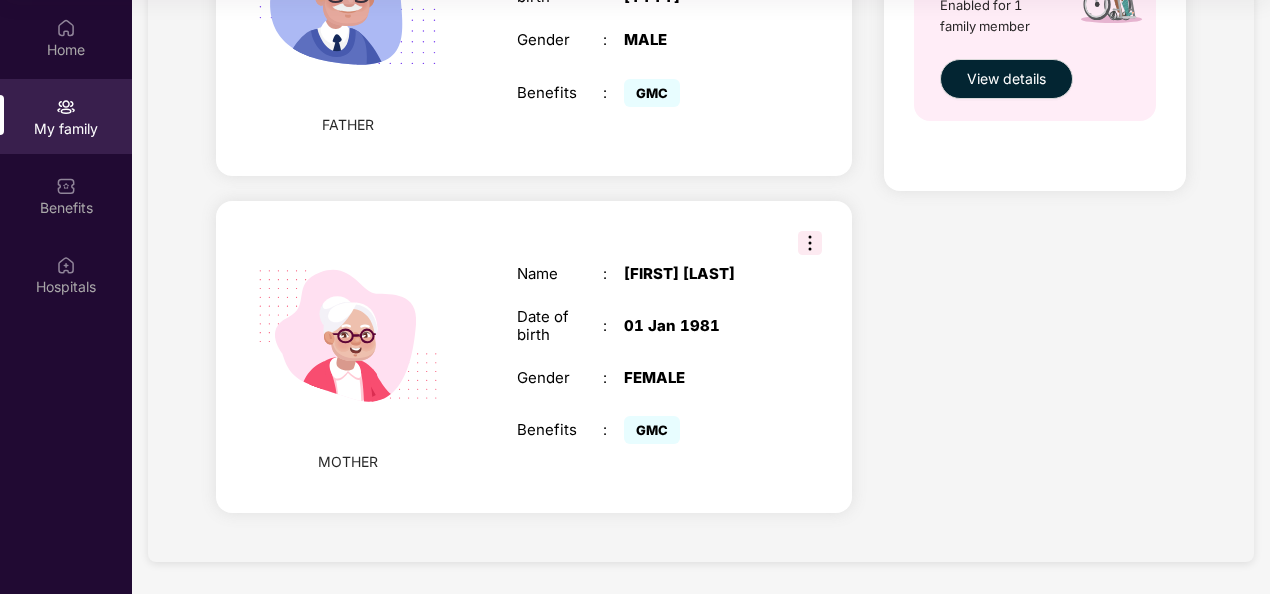 click at bounding box center (348, 336) 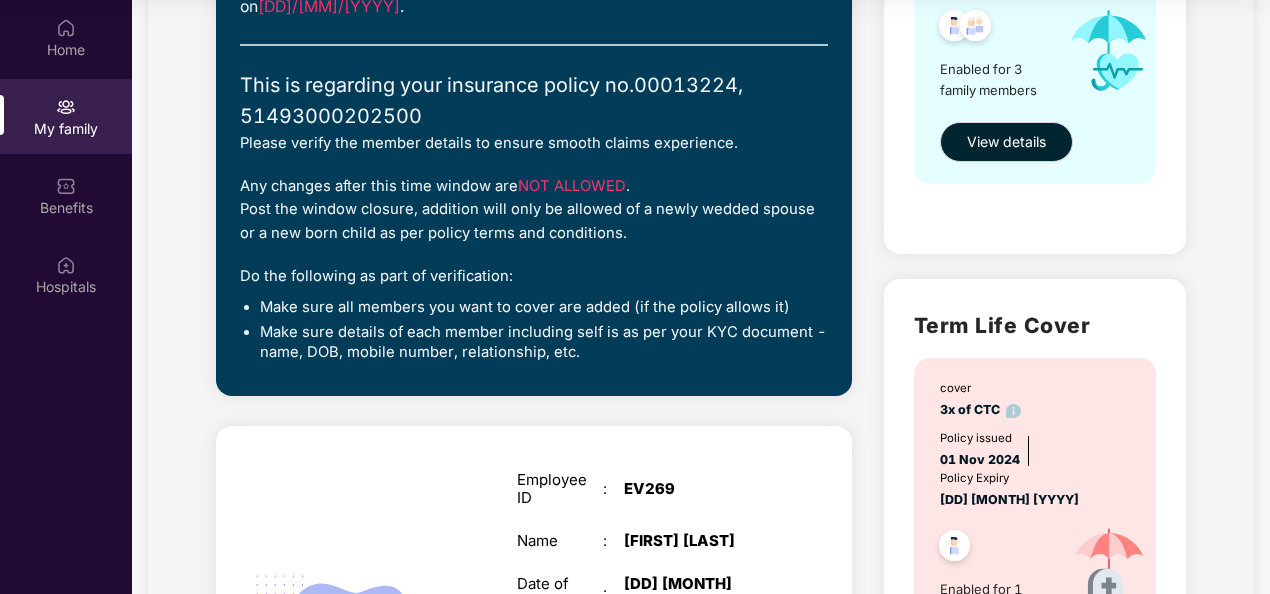 scroll, scrollTop: 0, scrollLeft: 0, axis: both 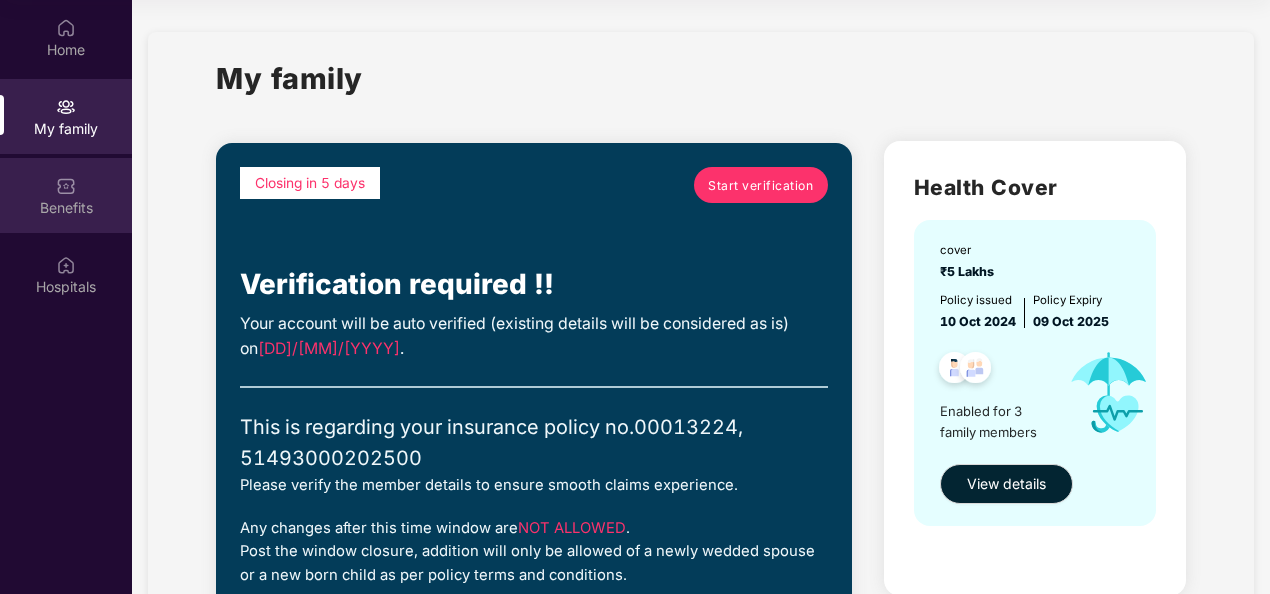 click on "Benefits" at bounding box center (66, 208) 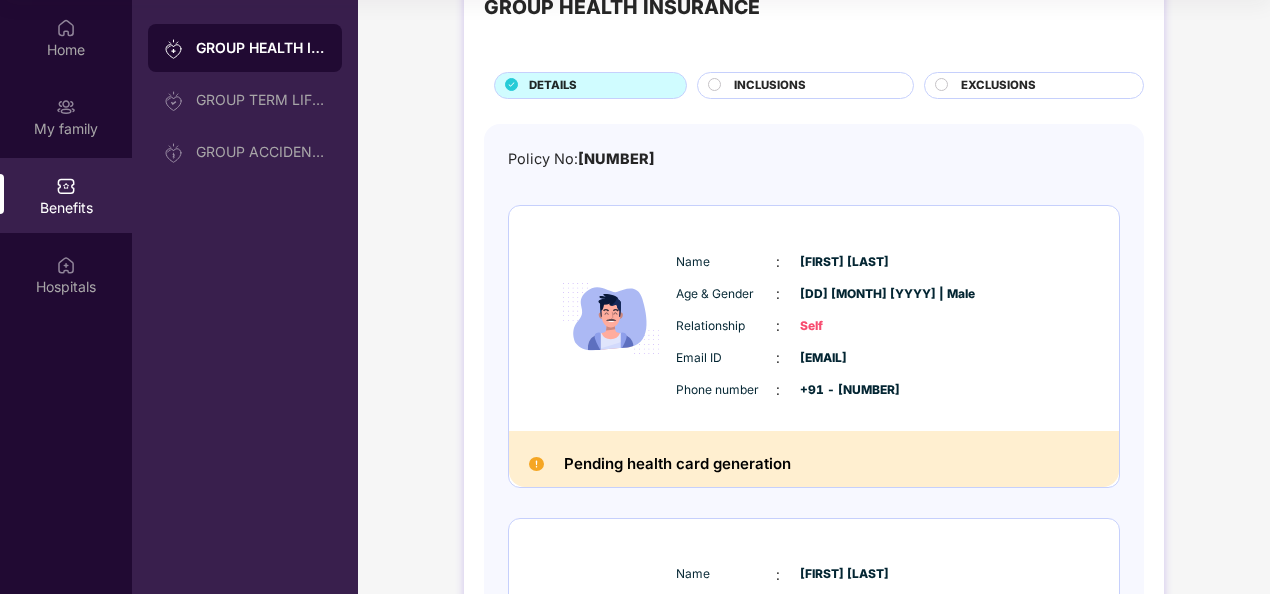 scroll, scrollTop: 200, scrollLeft: 0, axis: vertical 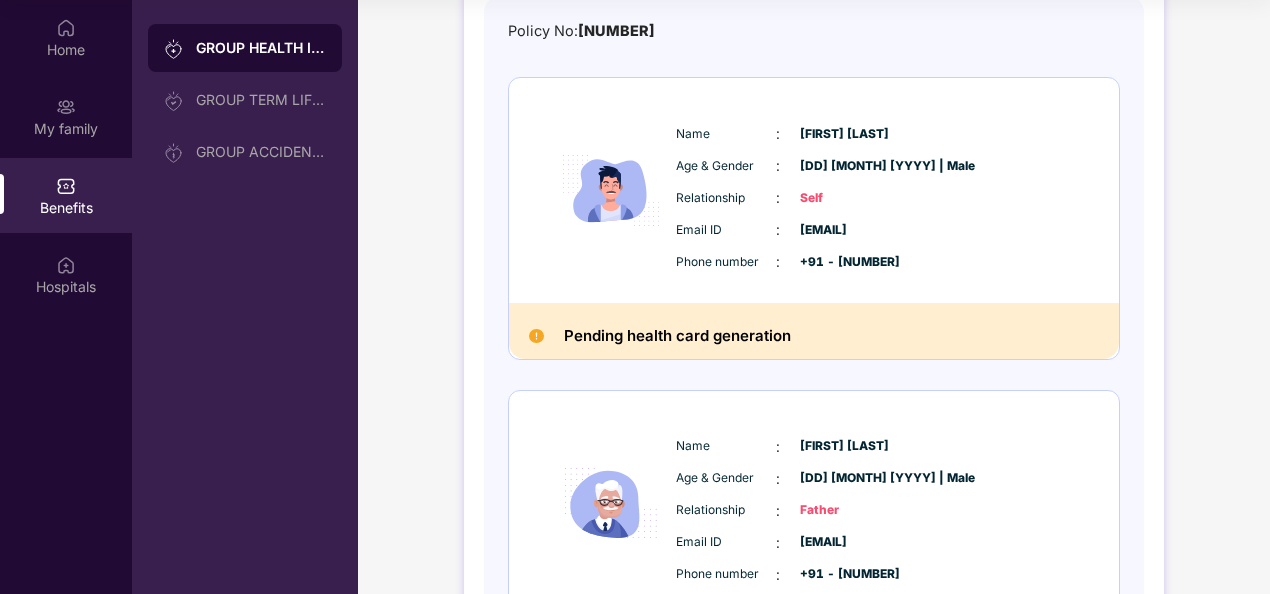 click on "Pending health card generation" at bounding box center [814, 331] 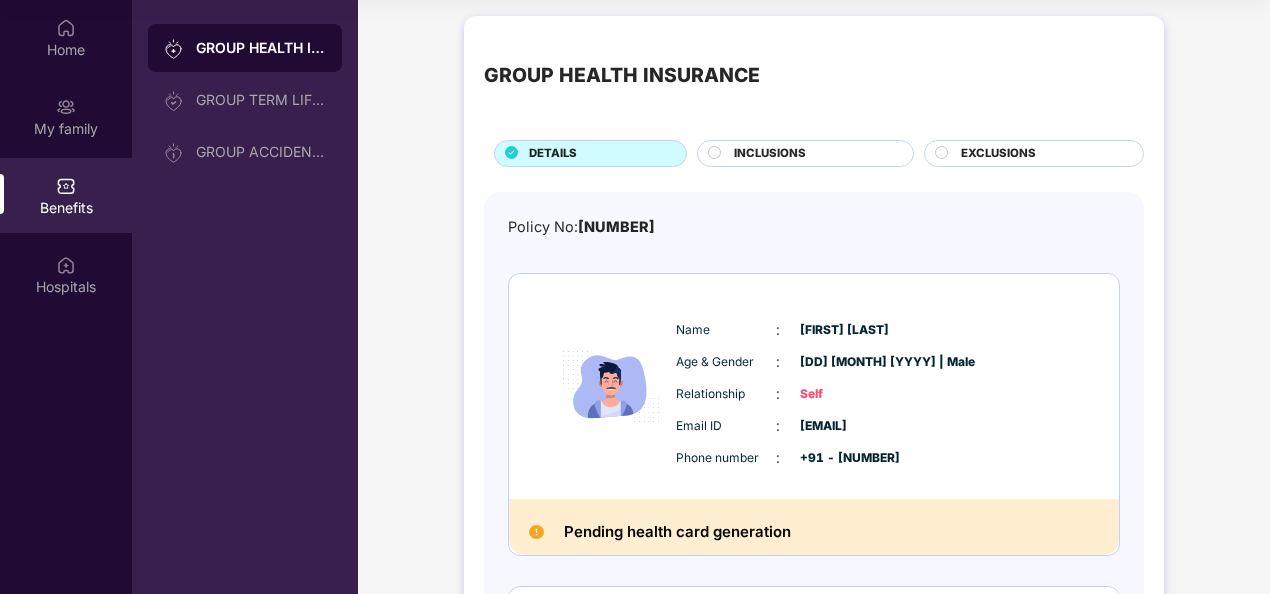 scroll, scrollTop: 0, scrollLeft: 0, axis: both 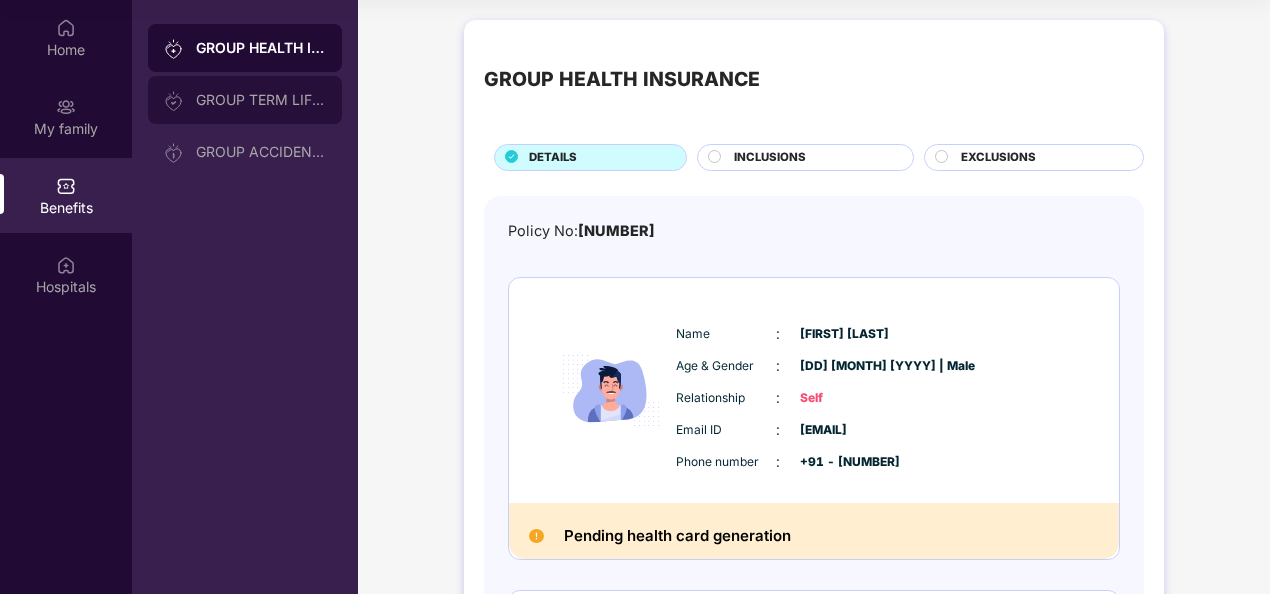 click on "GROUP TERM LIFE INSURANCE" at bounding box center (261, 100) 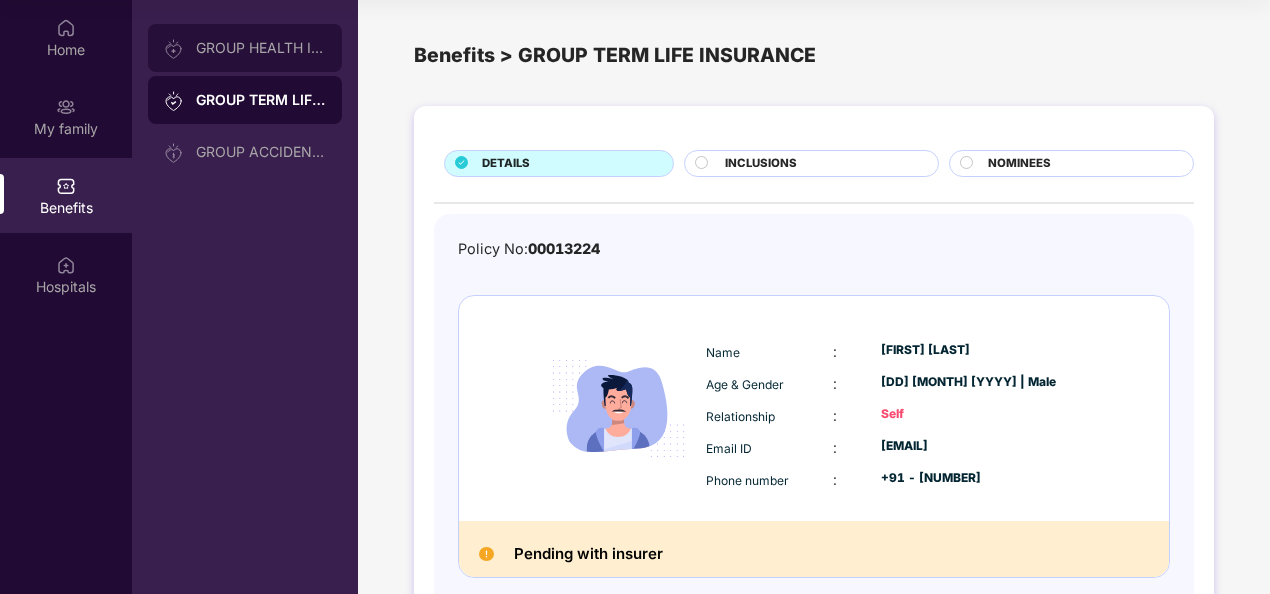 click on "GROUP HEALTH INSURANCE" at bounding box center (261, 48) 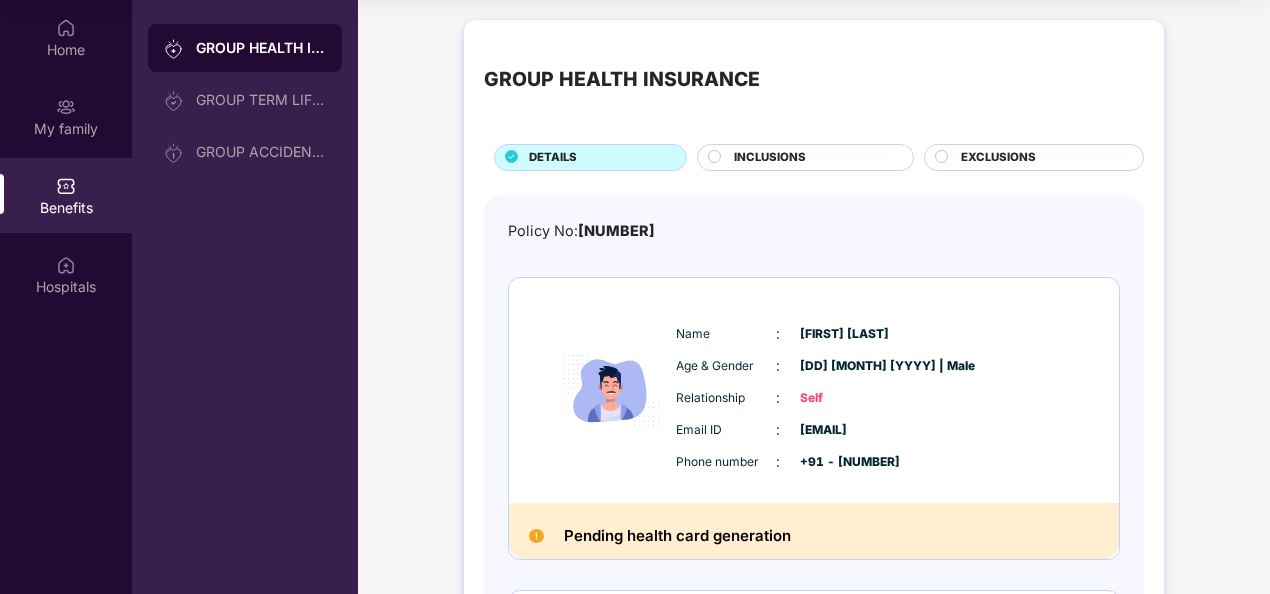 click on "INCLUSIONS" at bounding box center [770, 158] 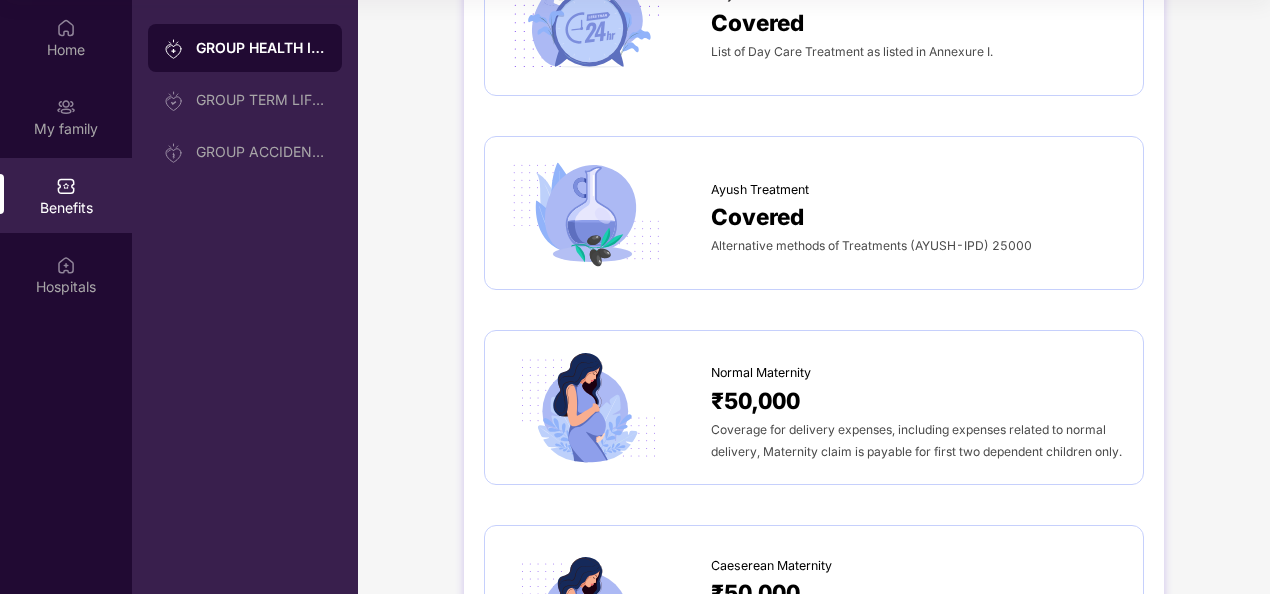 scroll, scrollTop: 1700, scrollLeft: 0, axis: vertical 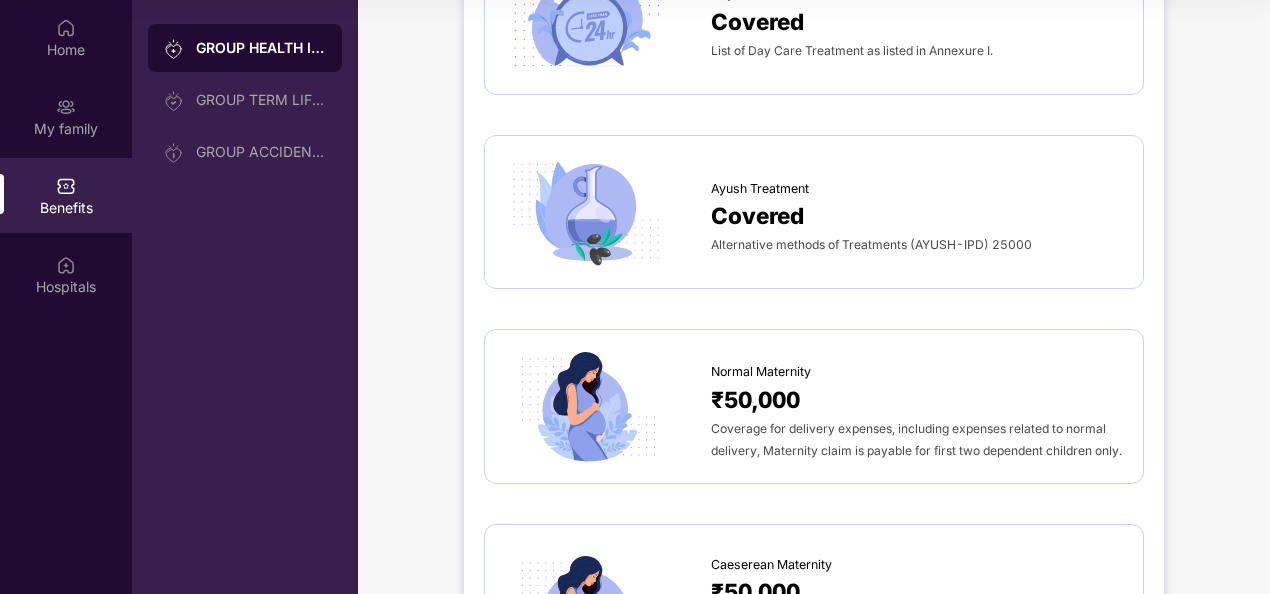 click on "Ayush Treatment" at bounding box center [760, 189] 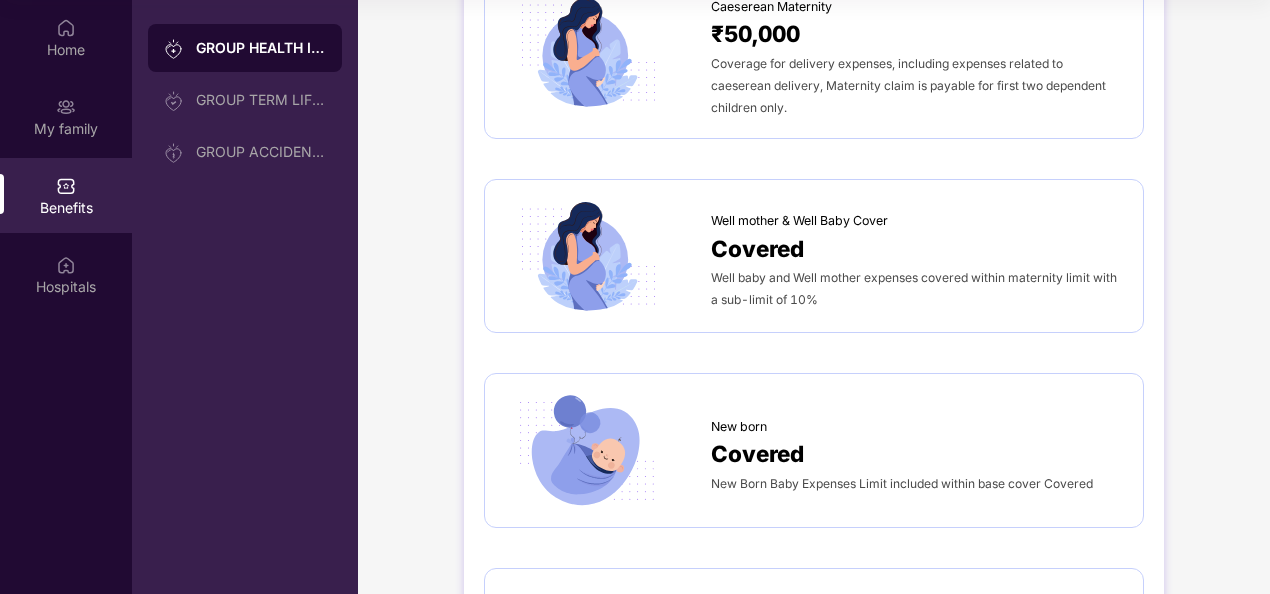 scroll, scrollTop: 1658, scrollLeft: 0, axis: vertical 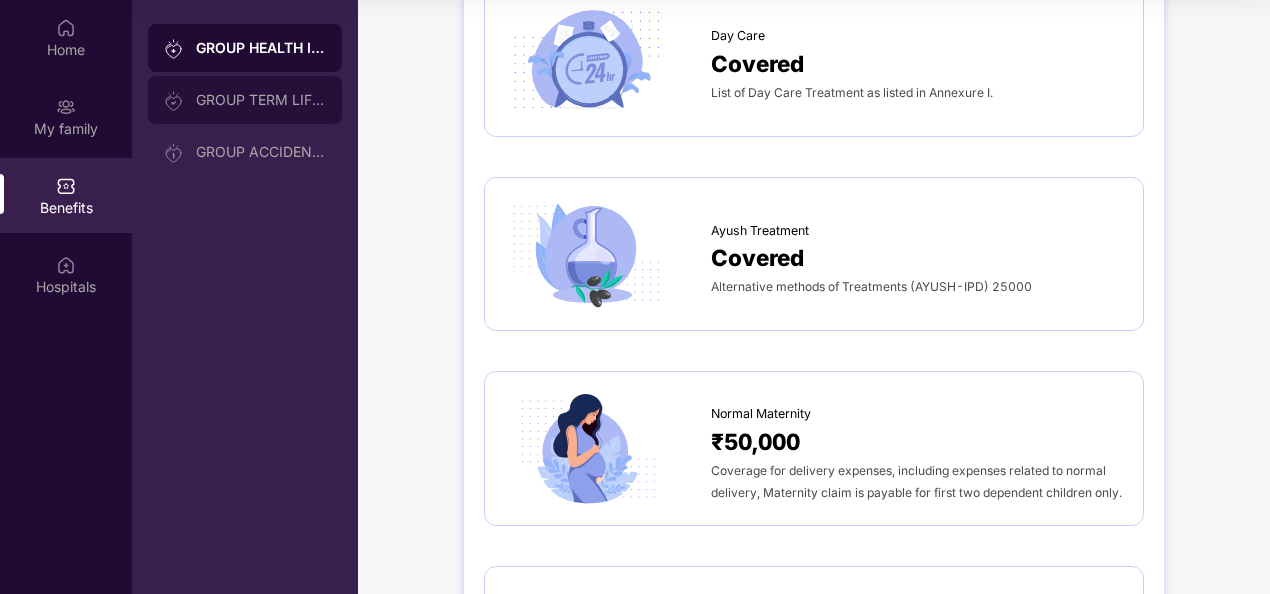 click on "GROUP TERM LIFE INSURANCE" at bounding box center (245, 100) 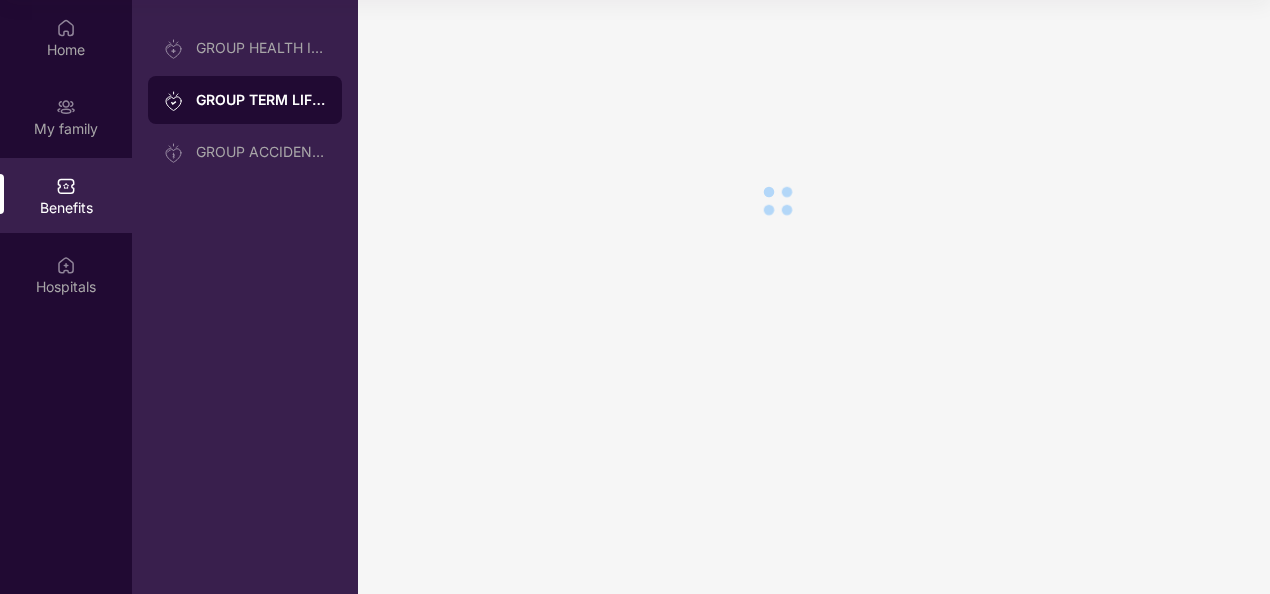 scroll, scrollTop: 0, scrollLeft: 0, axis: both 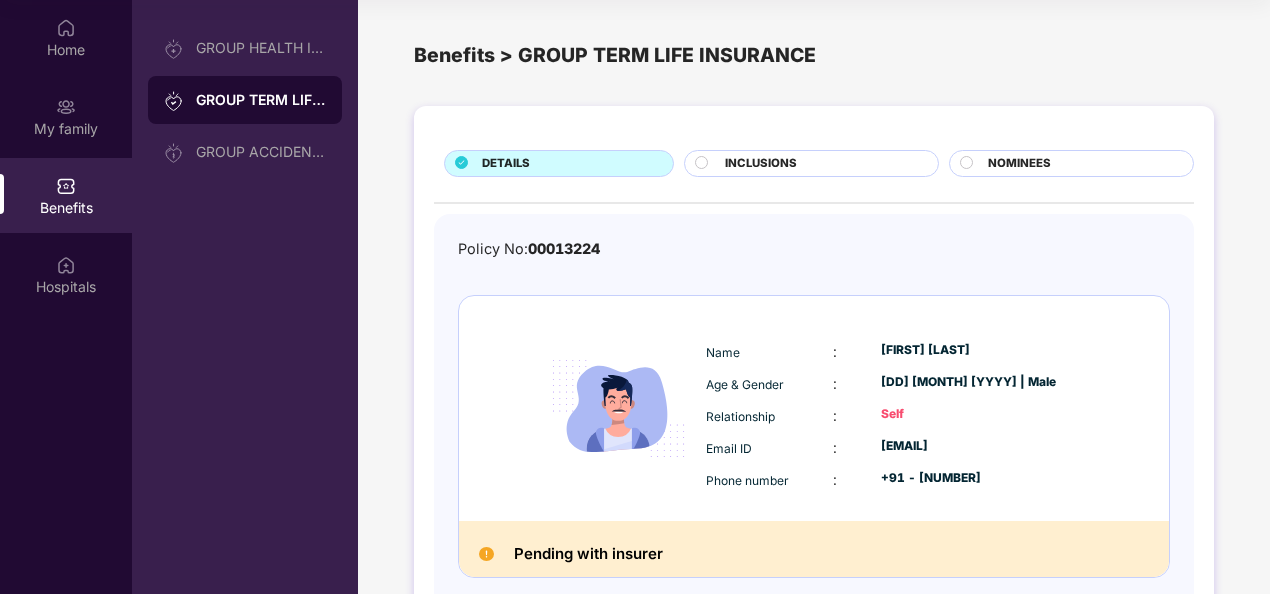 click on "INCLUSIONS" at bounding box center (761, 164) 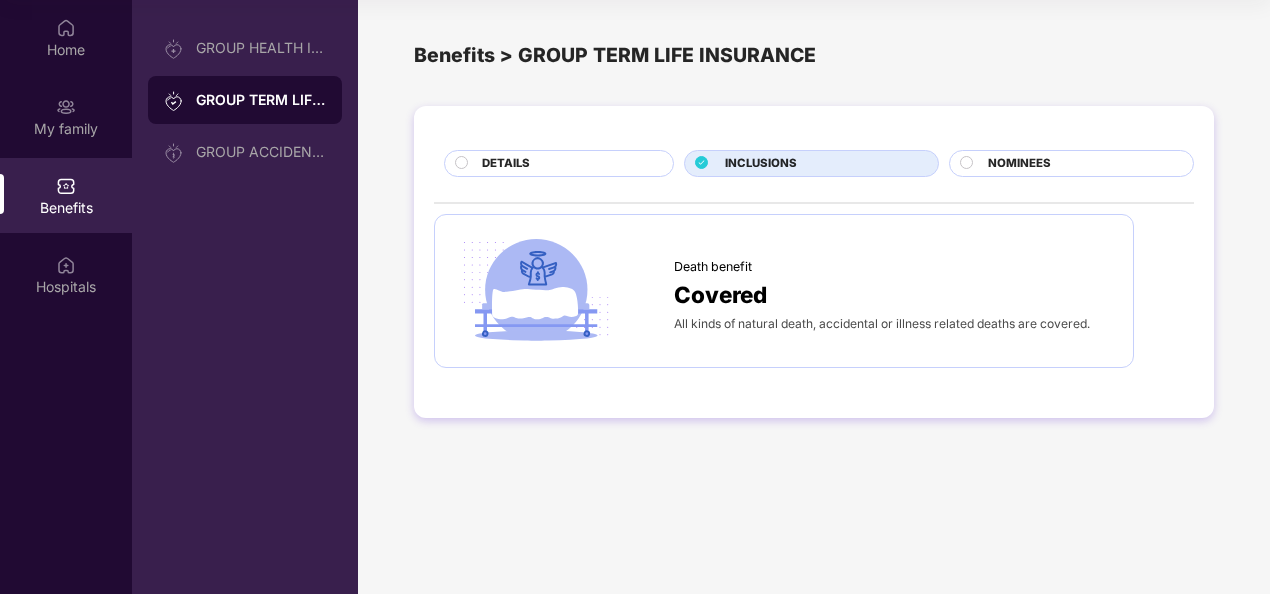 click on "NOMINEES" at bounding box center [1019, 164] 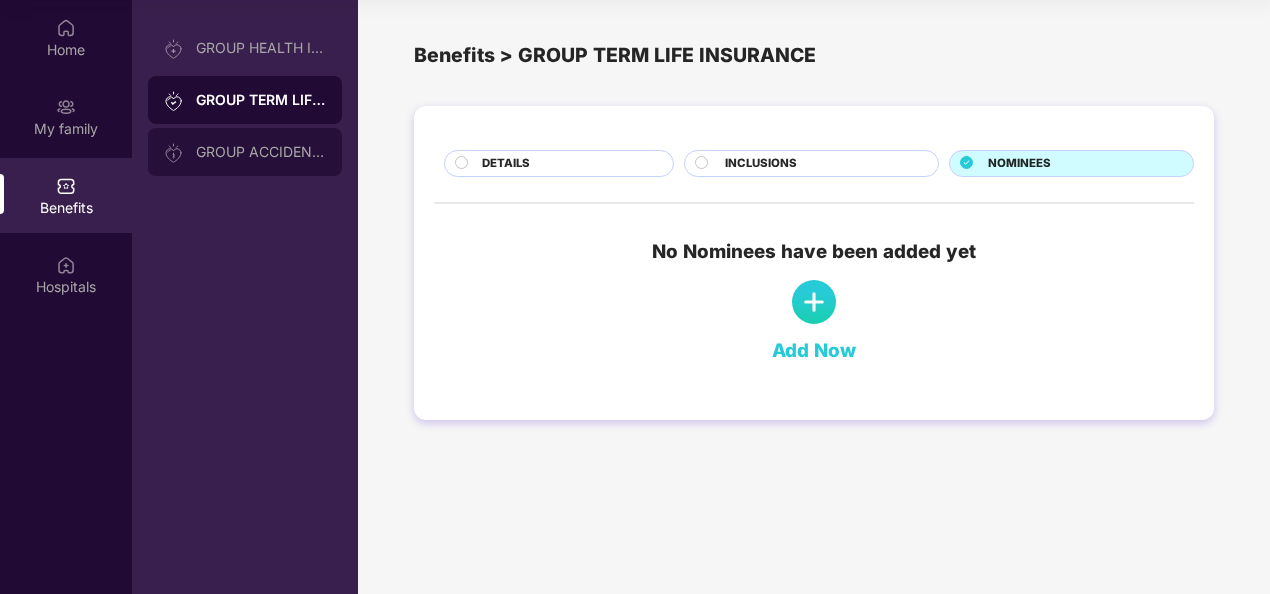 click on "GROUP ACCIDENTAL INSURANCE" at bounding box center [261, 152] 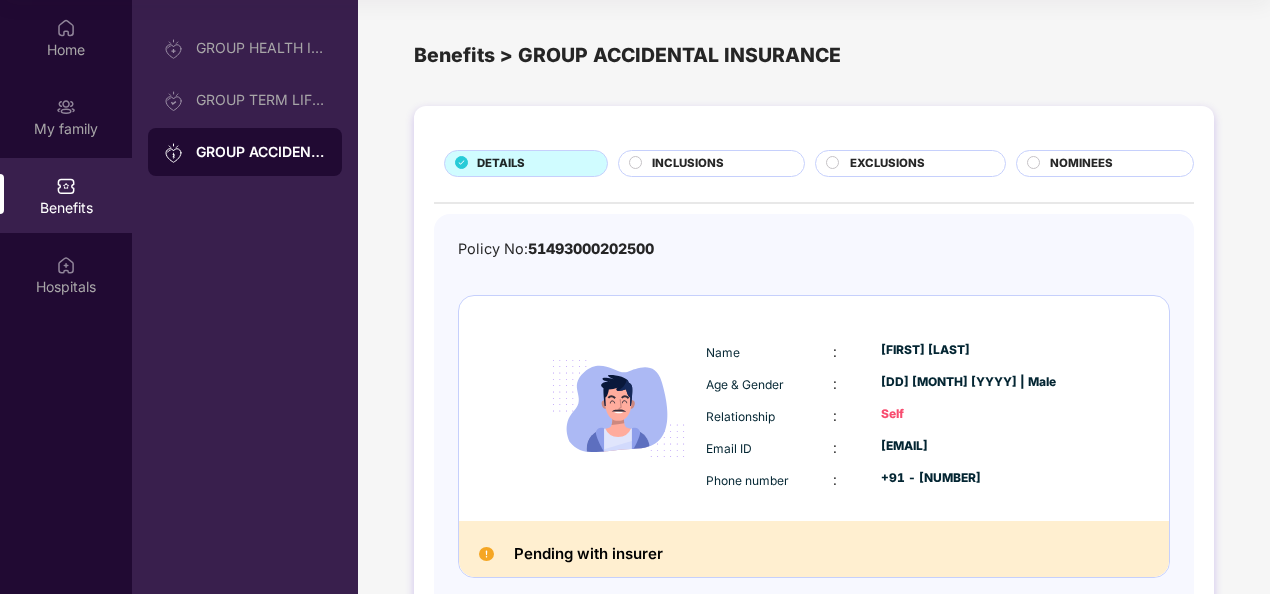 click on "INCLUSIONS" at bounding box center (718, 165) 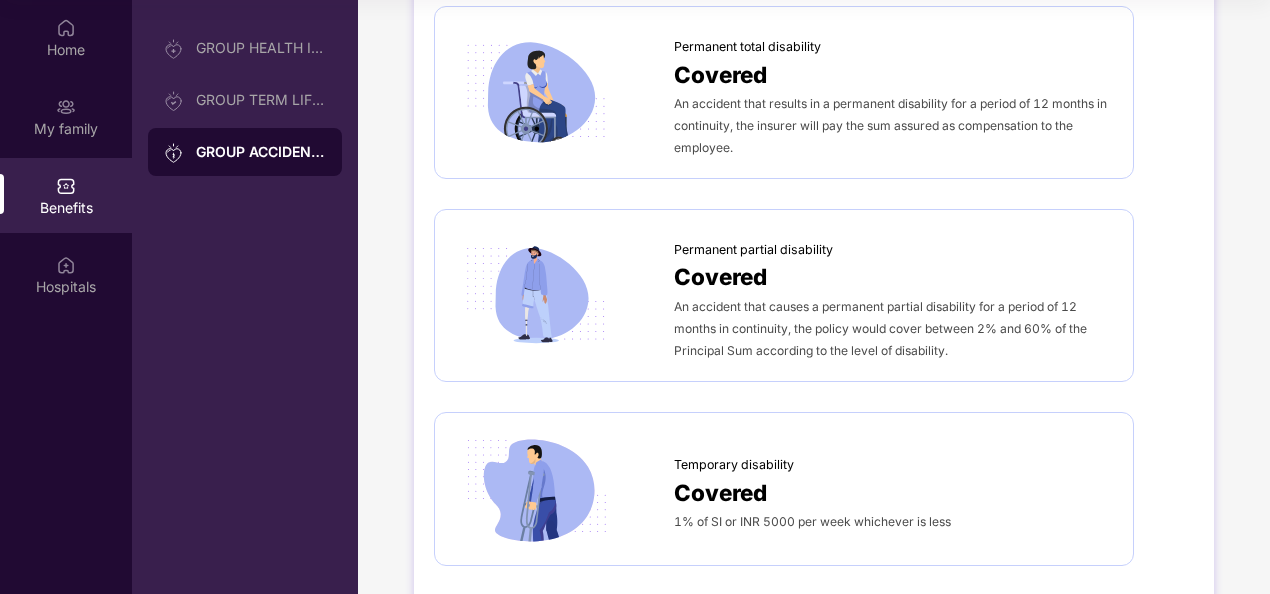 scroll, scrollTop: 0, scrollLeft: 0, axis: both 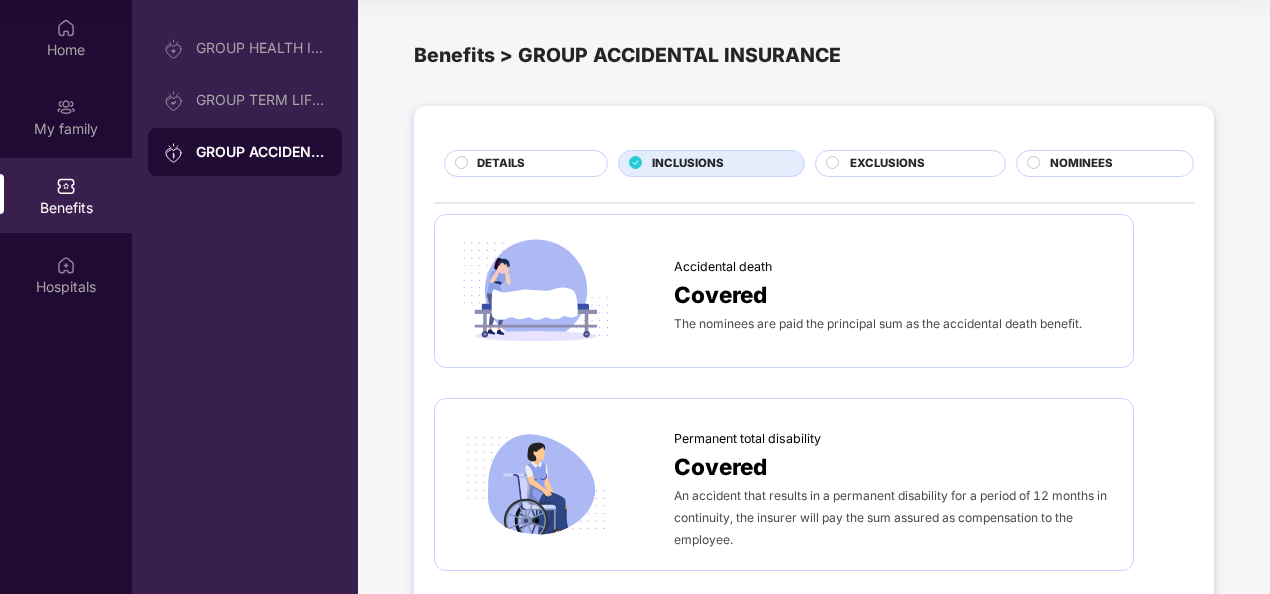click on "Accidental death" at bounding box center [893, 262] 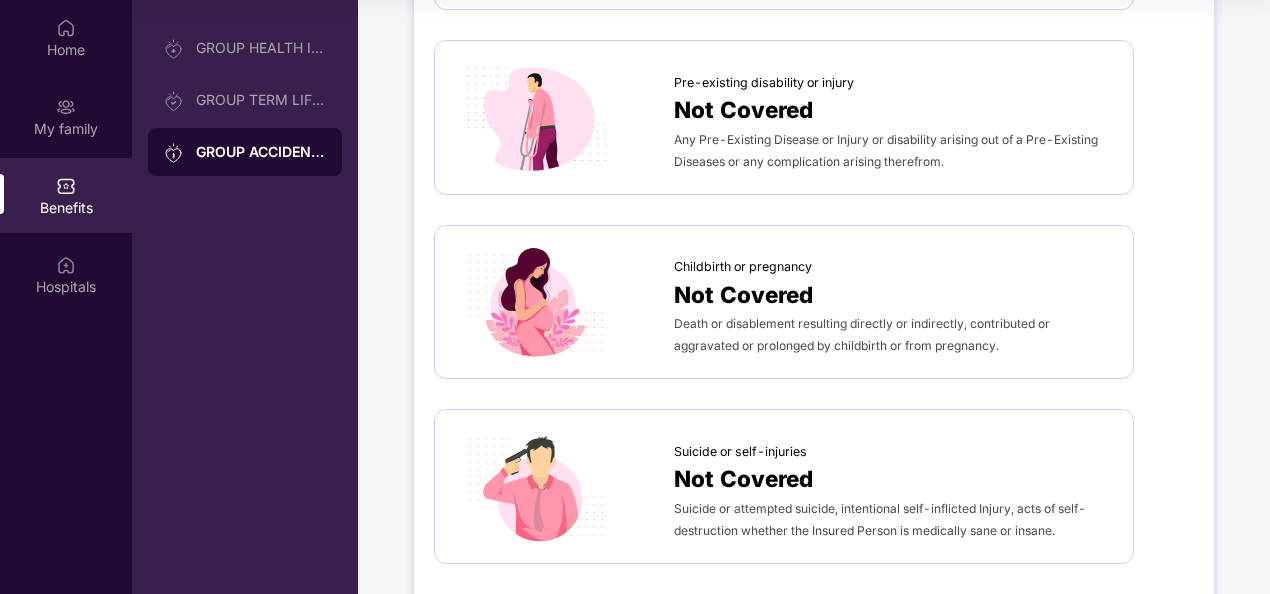 scroll, scrollTop: 0, scrollLeft: 0, axis: both 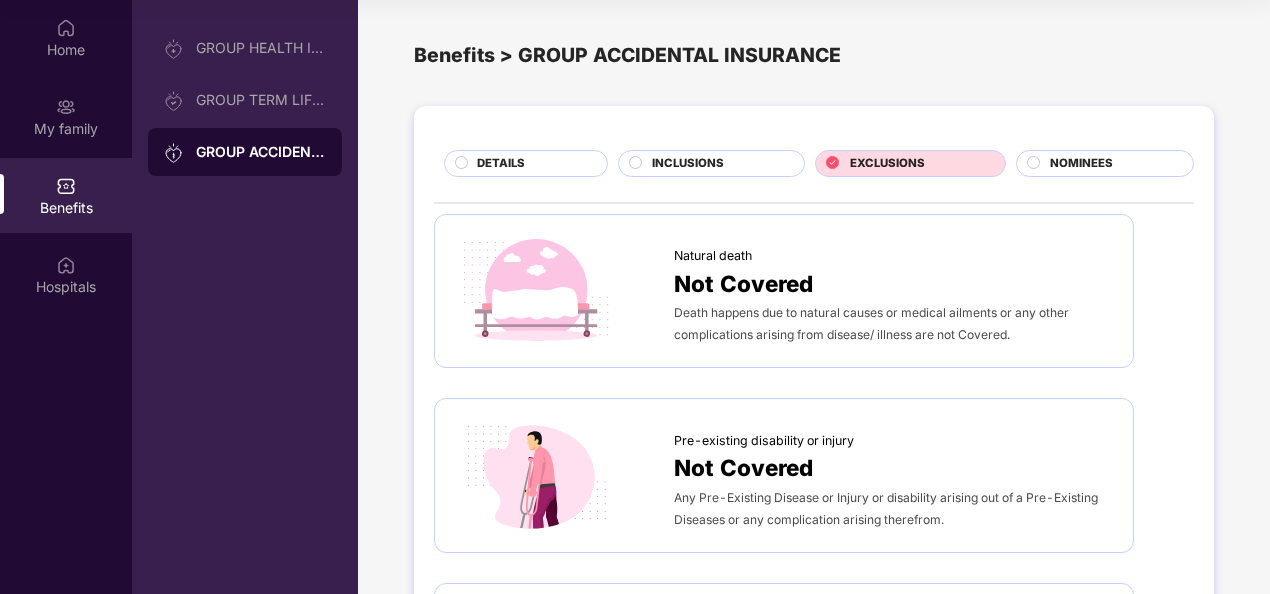 click on "DETAILS INCLUSIONS EXCLUSIONS NOMINEES Natural death Not Covered Death happens due to natural causes or medical ailments or any other complications arising from disease/ illness are not Covered. Pre-existing disability or injury Not Covered Any Pre-Existing Disease or Injury or disability arising out of a Pre-Existing Diseases or any complication arising therefrom. Childbirth or pregnancy Not Covered Death or disablement resulting directly or indirectly, contributed or aggravated or prolonged by childbirth or from pregnancy. Suicide or self-injuries Not Covered Suicide or attempted suicide, intentional self-inflicted Injury, acts of   self-destruction whether the Insured Person is medically sane or insane. Non-allopathic treatments Not Covered Non-allopathic treatments. Influence of intoxicants Not Covered Death or disablement arising from or caused due to use, abuse or a consequence or influence of an abuse of any substance, intoxicant, drug, alcohol or hallucinogen. Mental disorder Not Covered Not Covered" at bounding box center [814, 917] 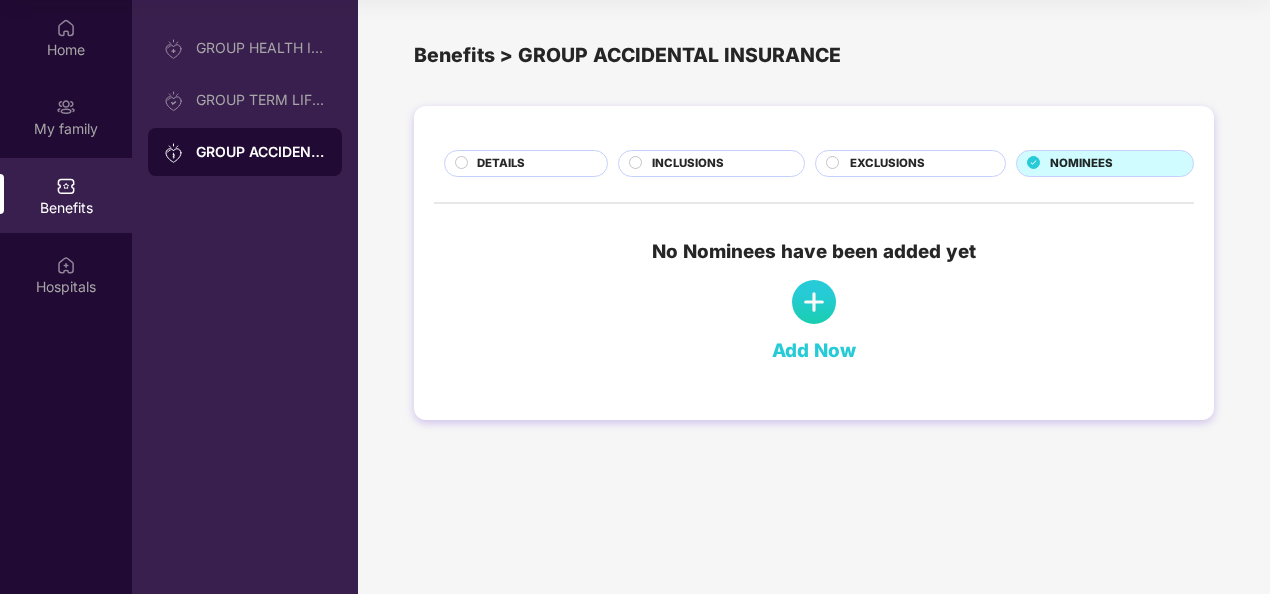 click at bounding box center (814, 302) 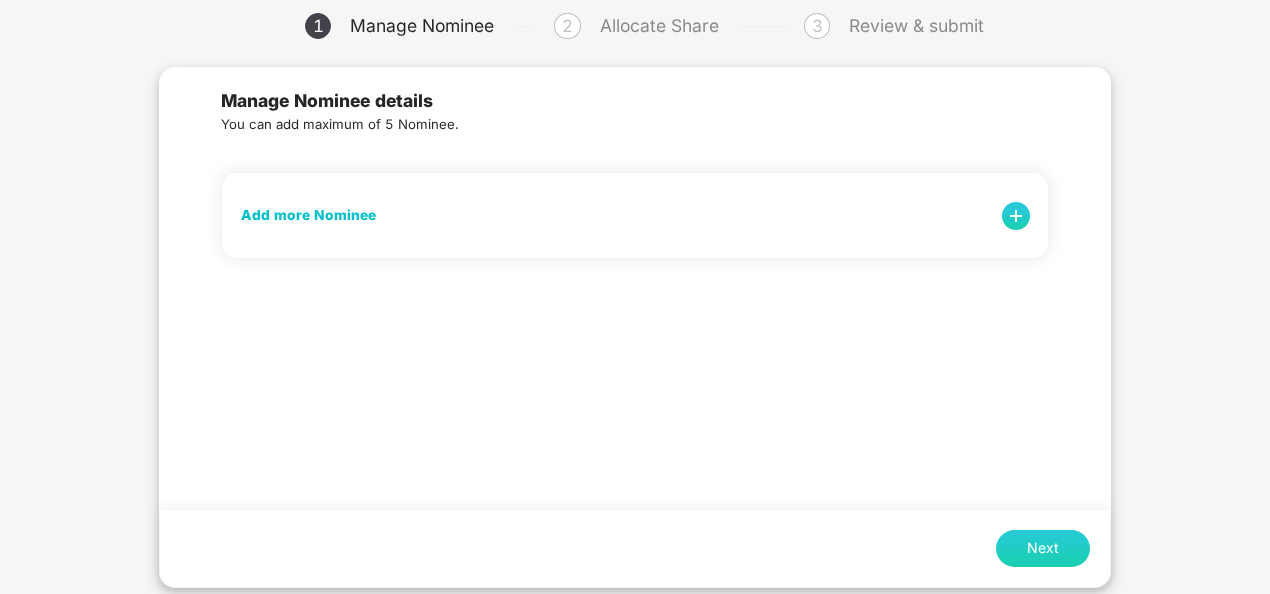 click on "Add more Nominee" at bounding box center [635, 215] 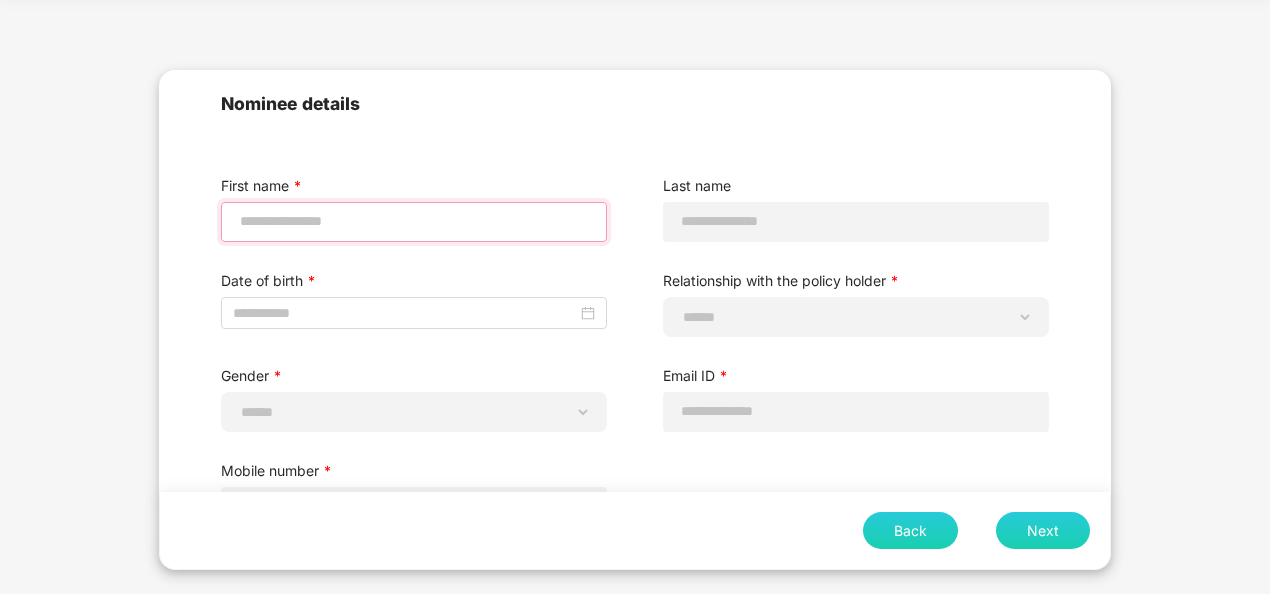 click at bounding box center [414, 221] 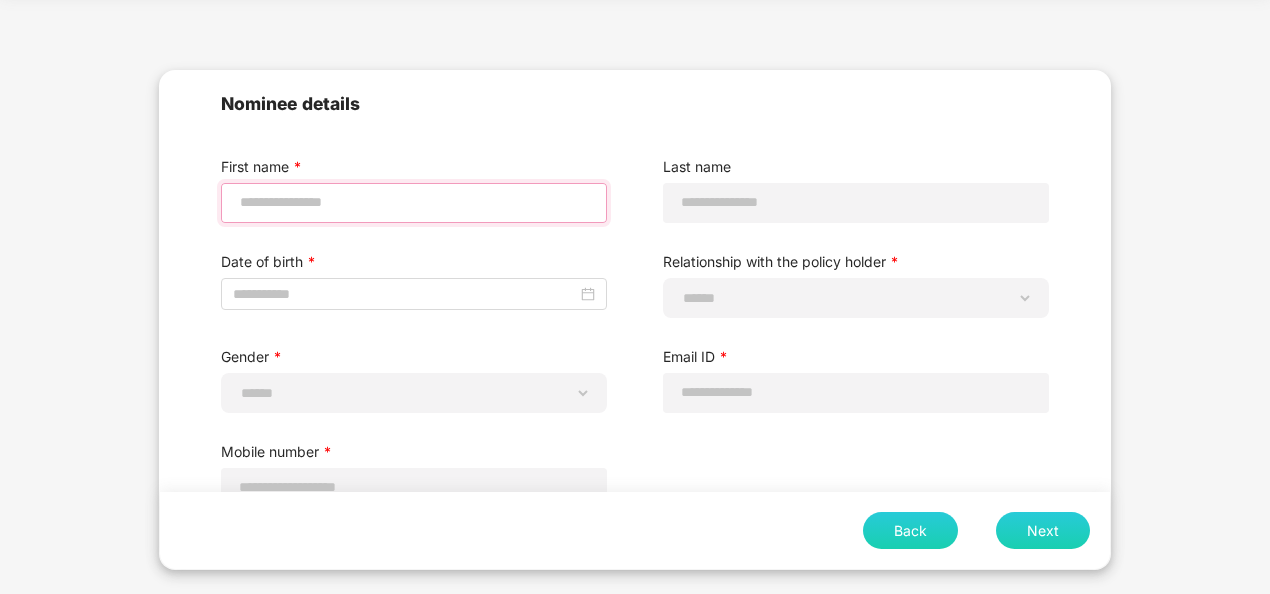 scroll, scrollTop: 52, scrollLeft: 0, axis: vertical 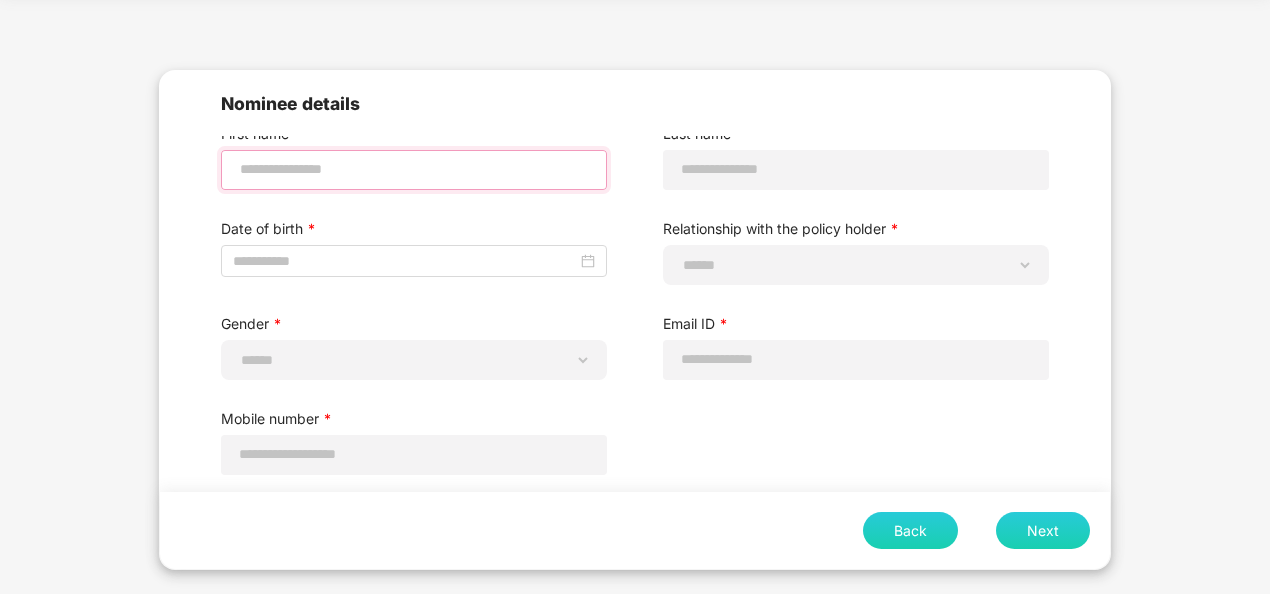 click at bounding box center (414, 169) 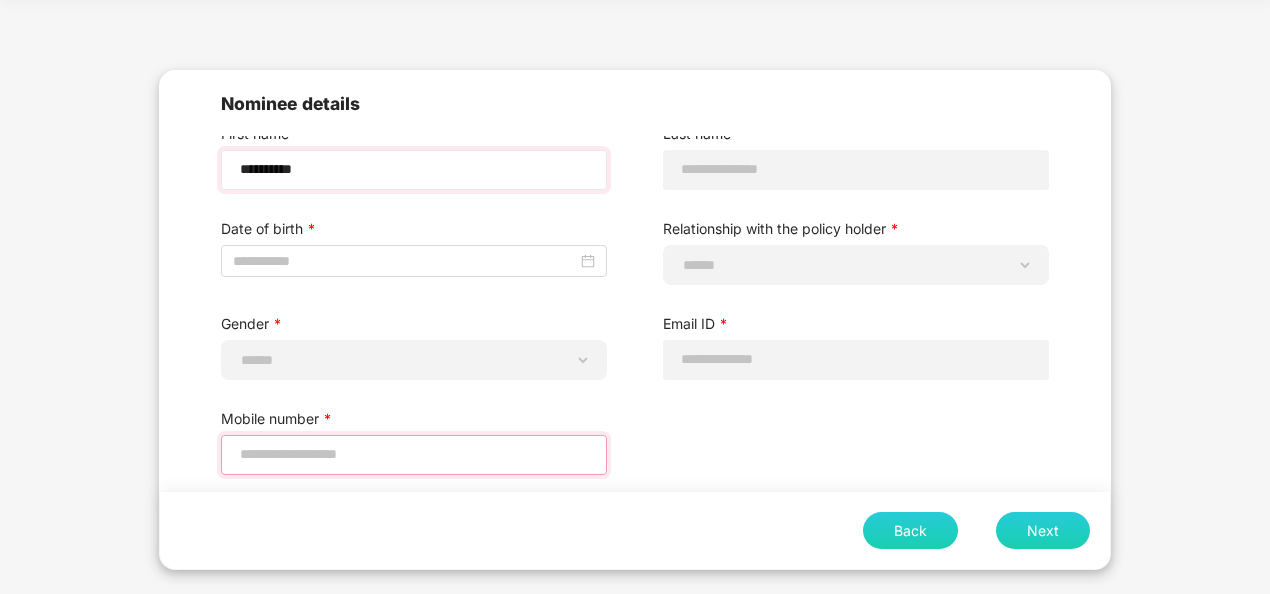 type on "**********" 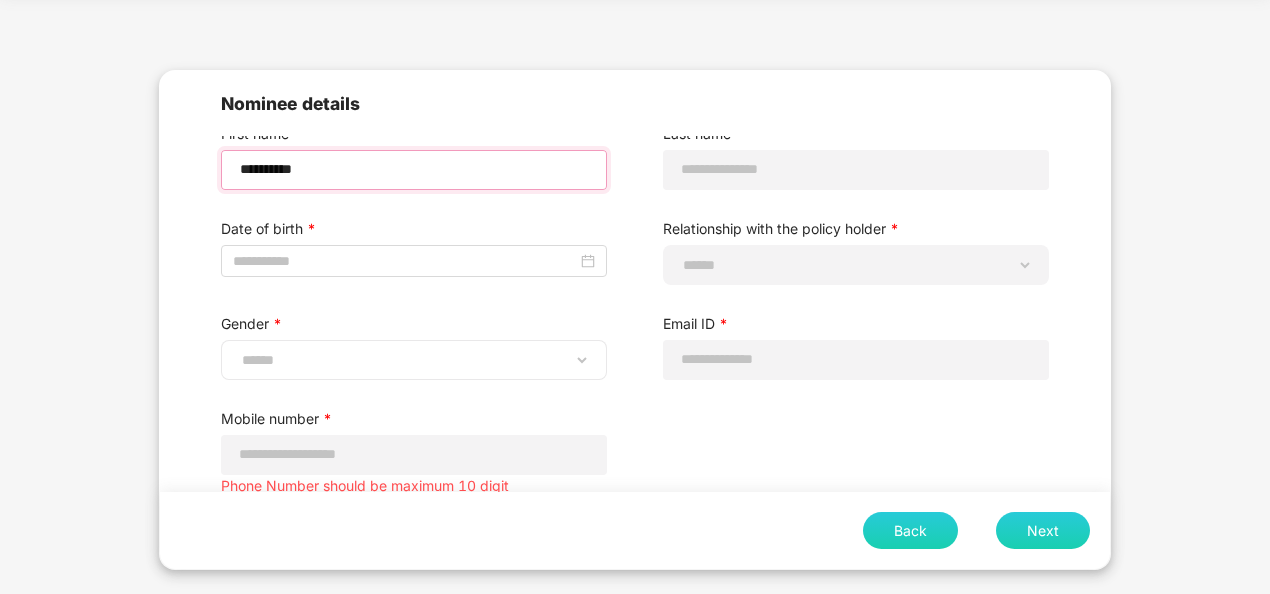 scroll, scrollTop: 74, scrollLeft: 0, axis: vertical 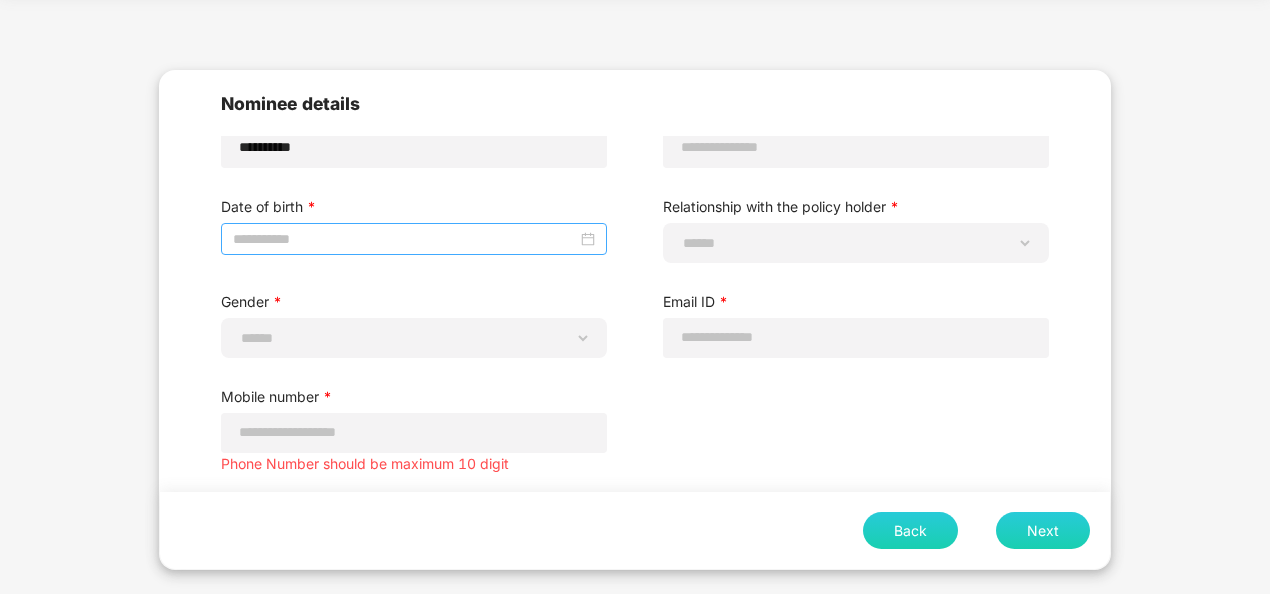 click at bounding box center [414, 239] 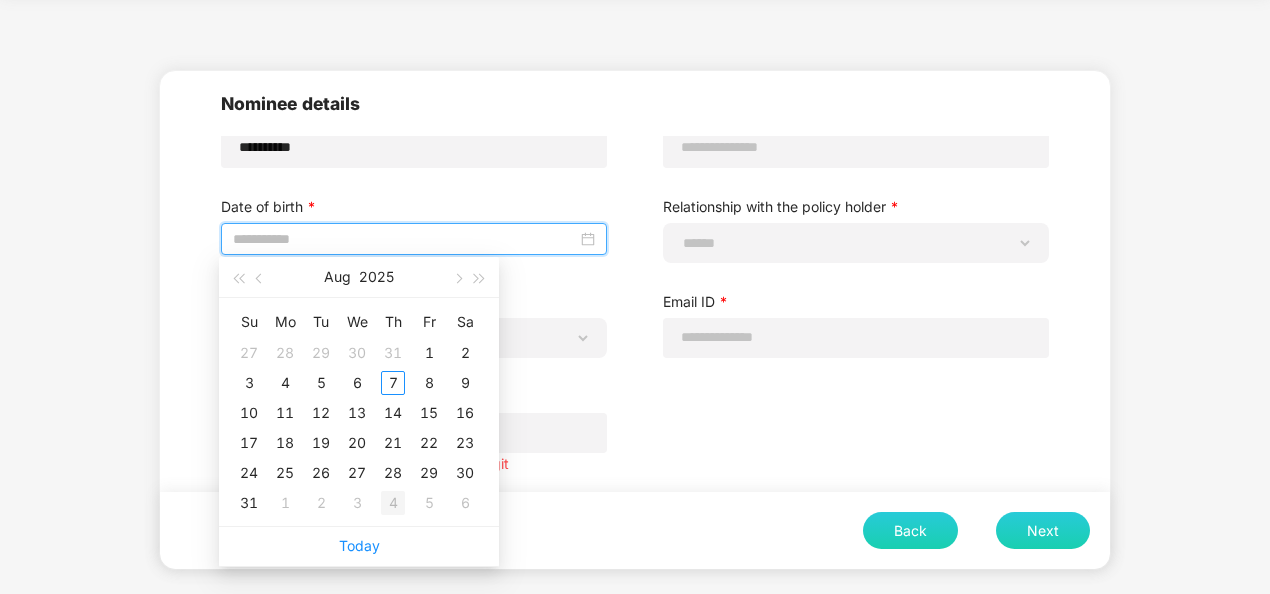 type on "**********" 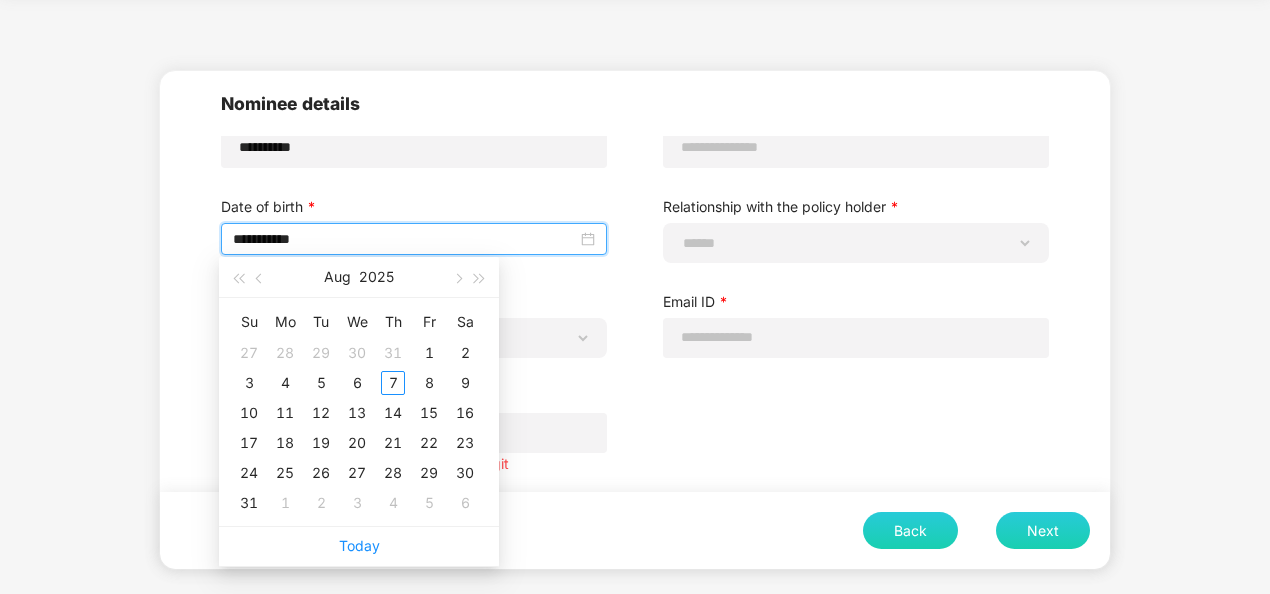 type on "**********" 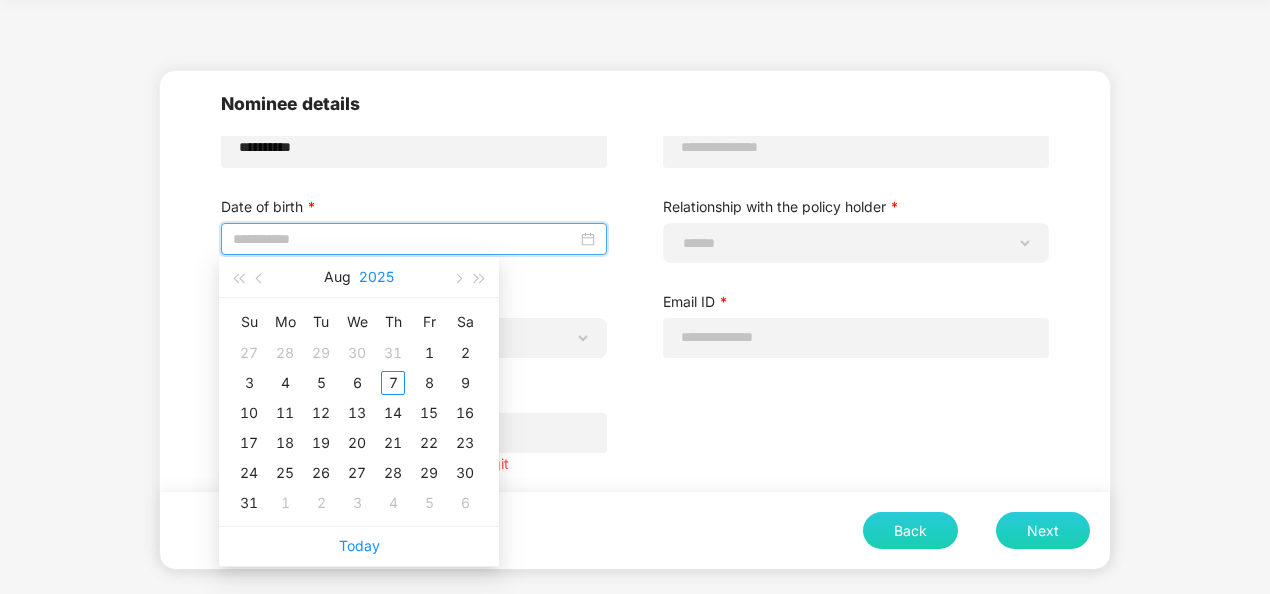 click on "2025" at bounding box center (376, 277) 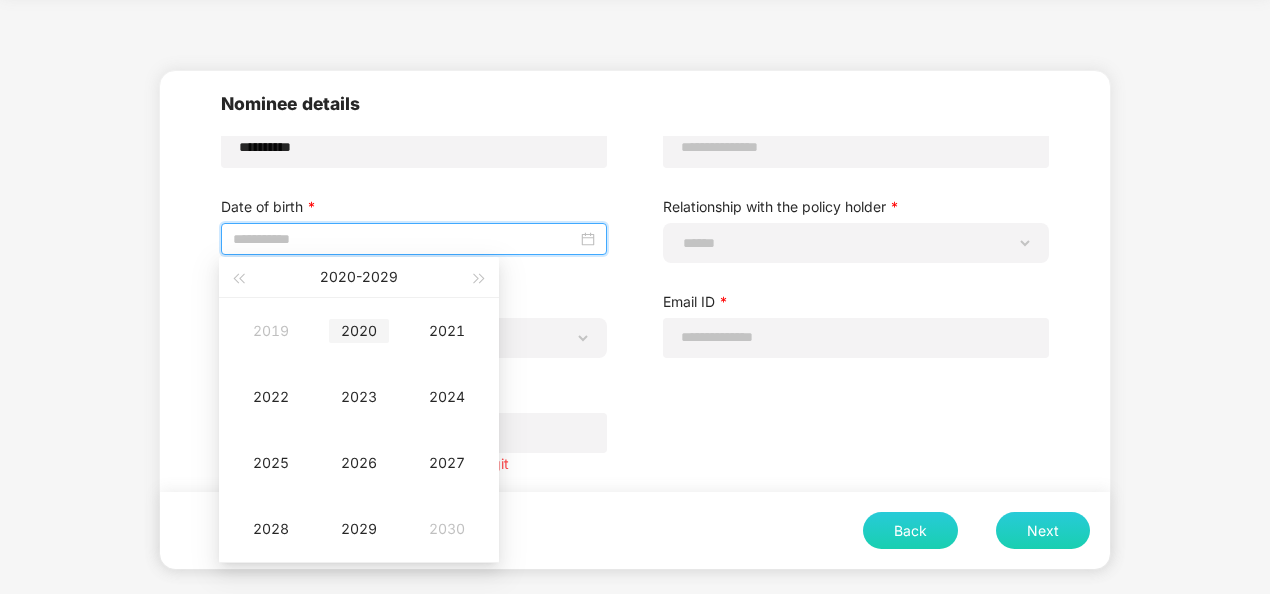 type on "**********" 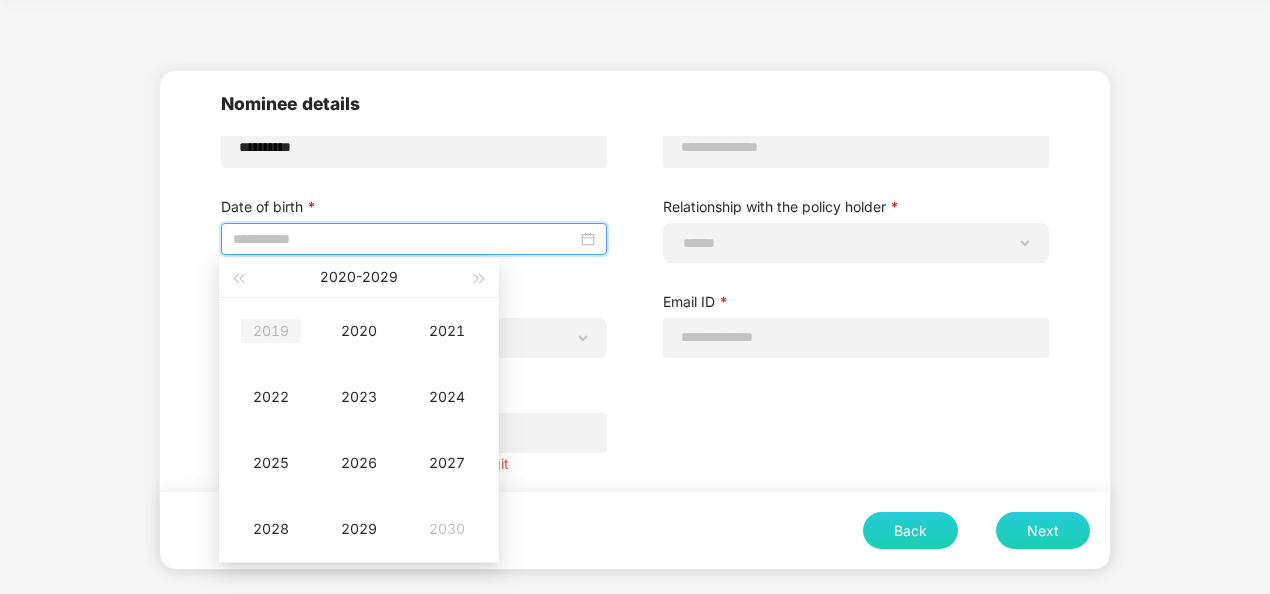 type on "**********" 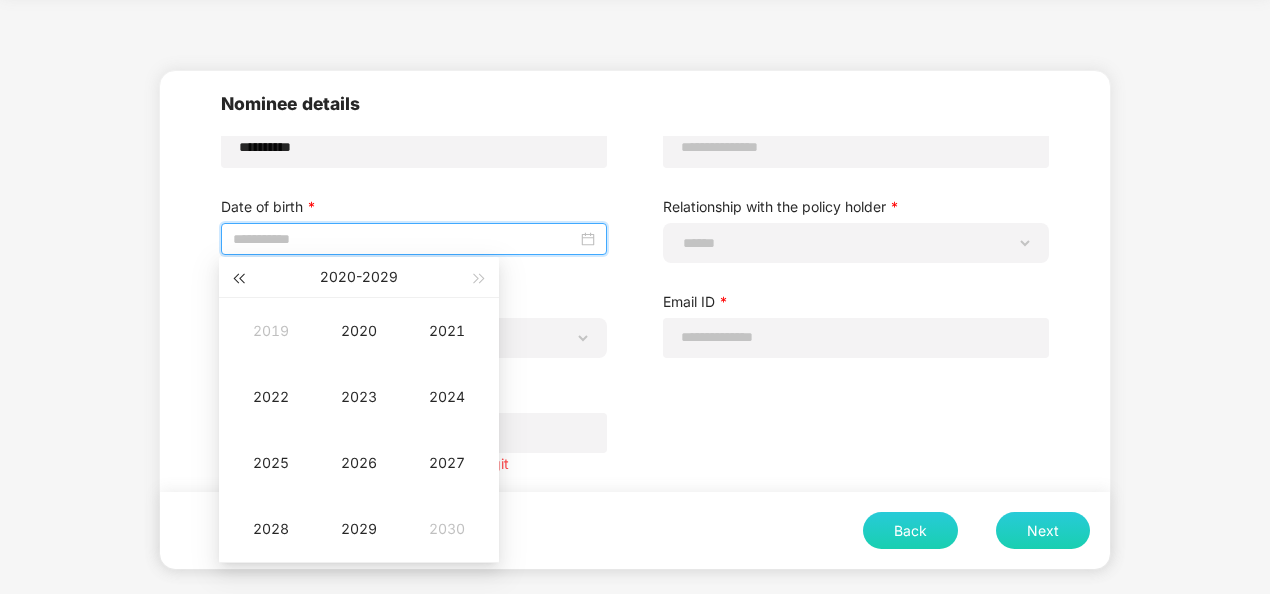 click at bounding box center [238, 277] 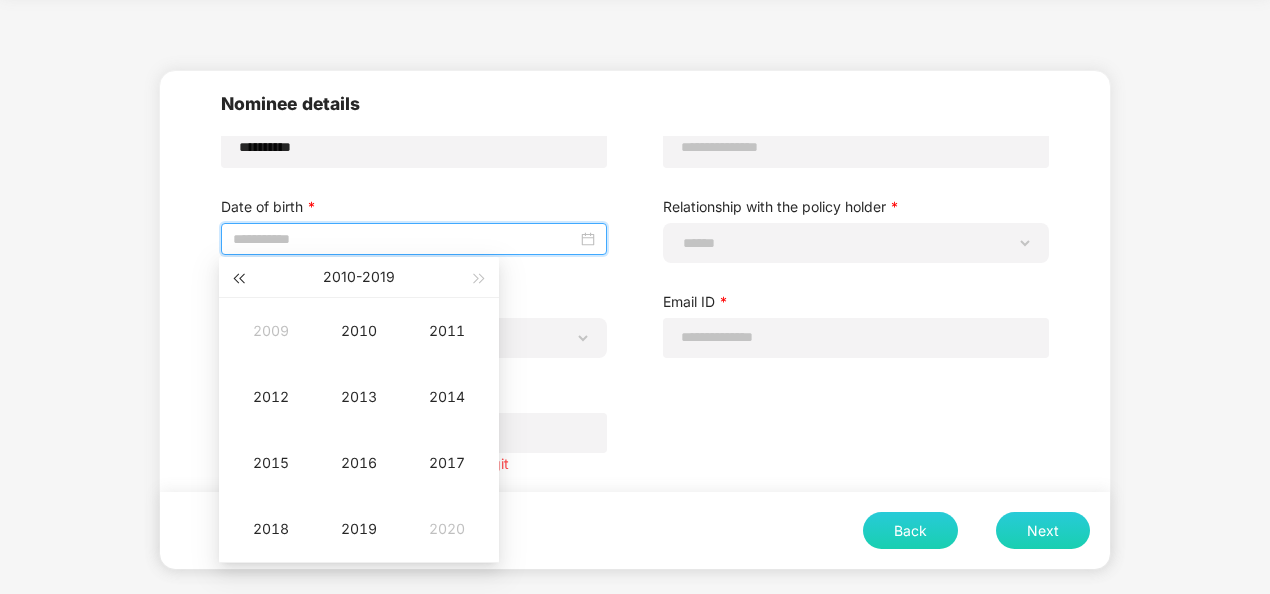 click at bounding box center (238, 277) 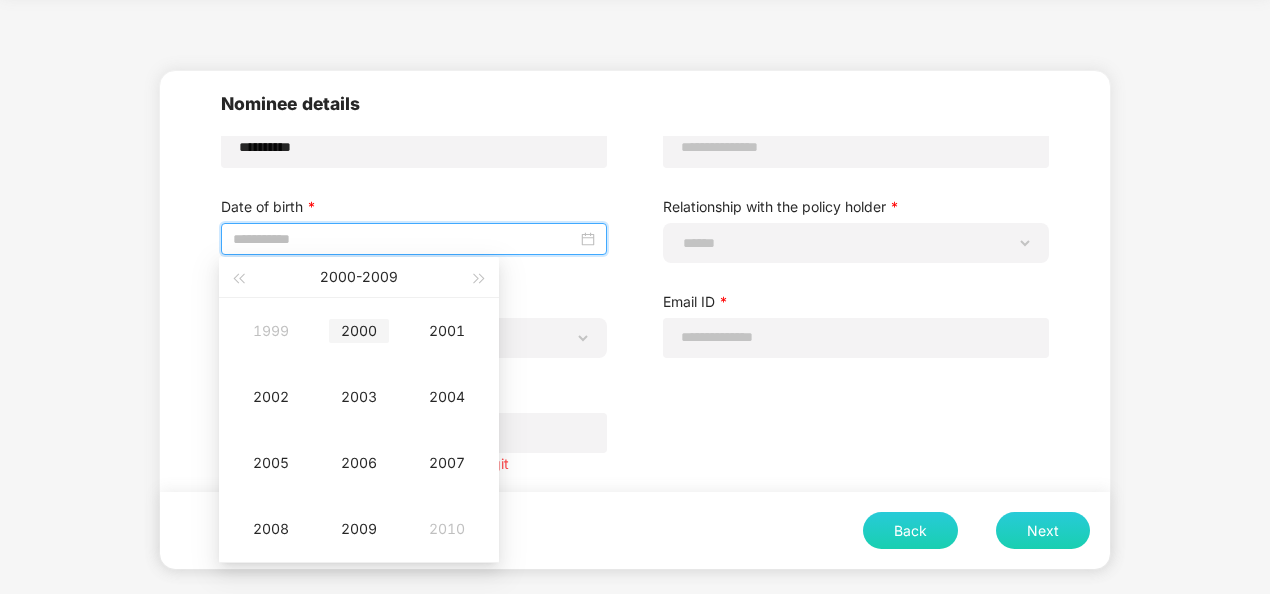 type on "**********" 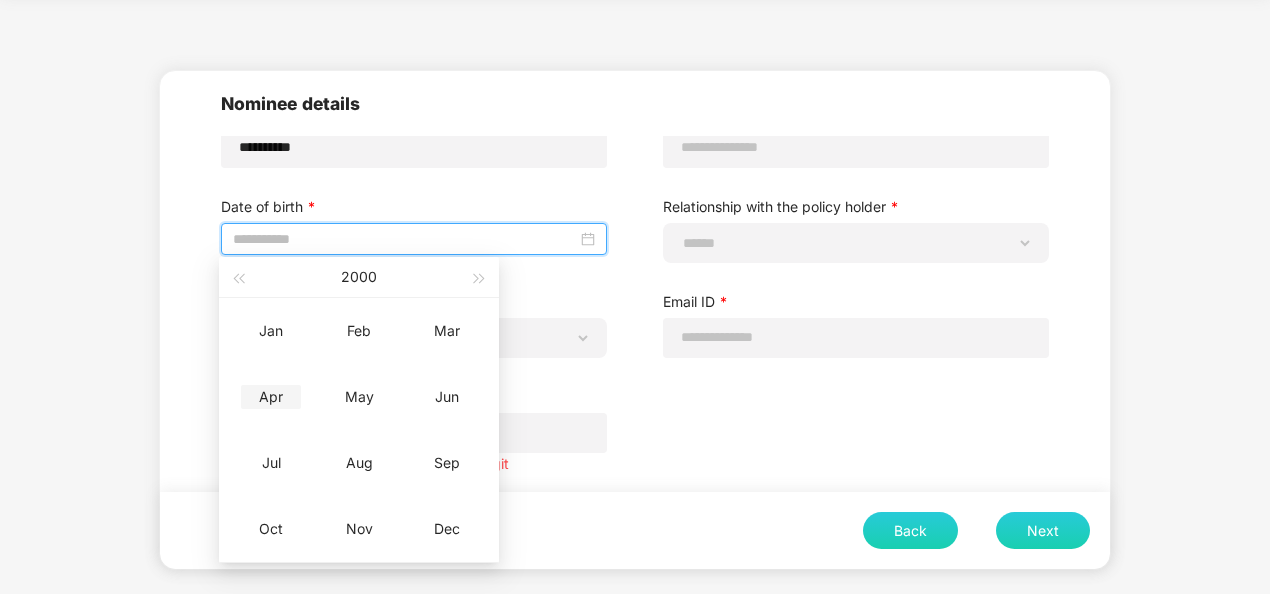 type on "**********" 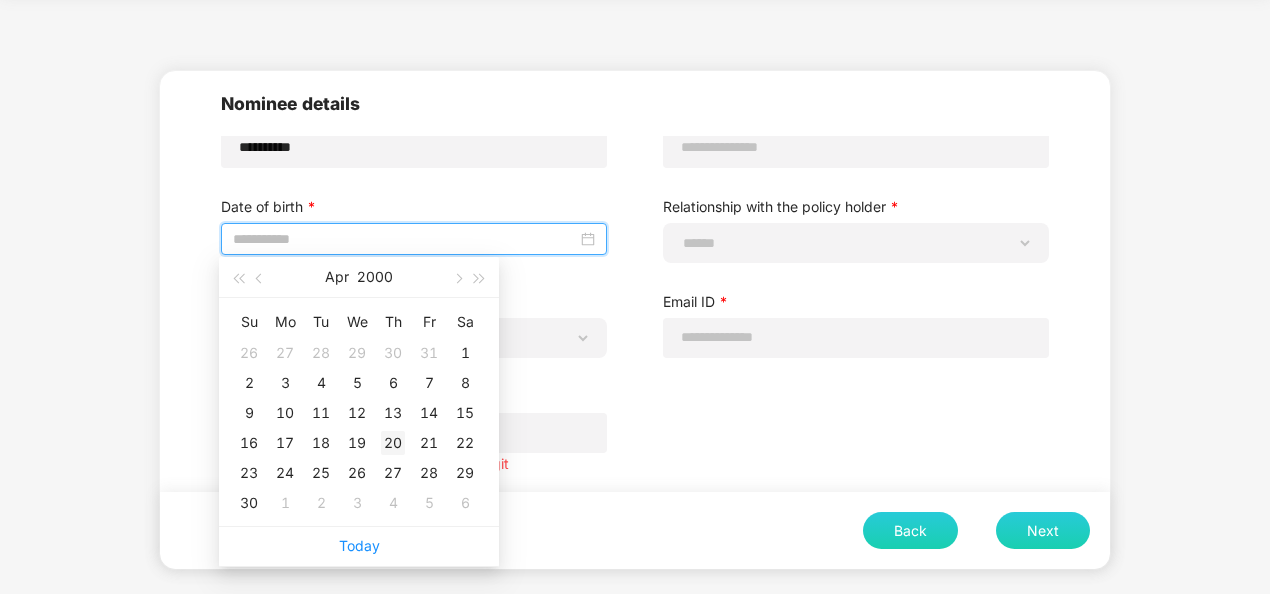 type on "**********" 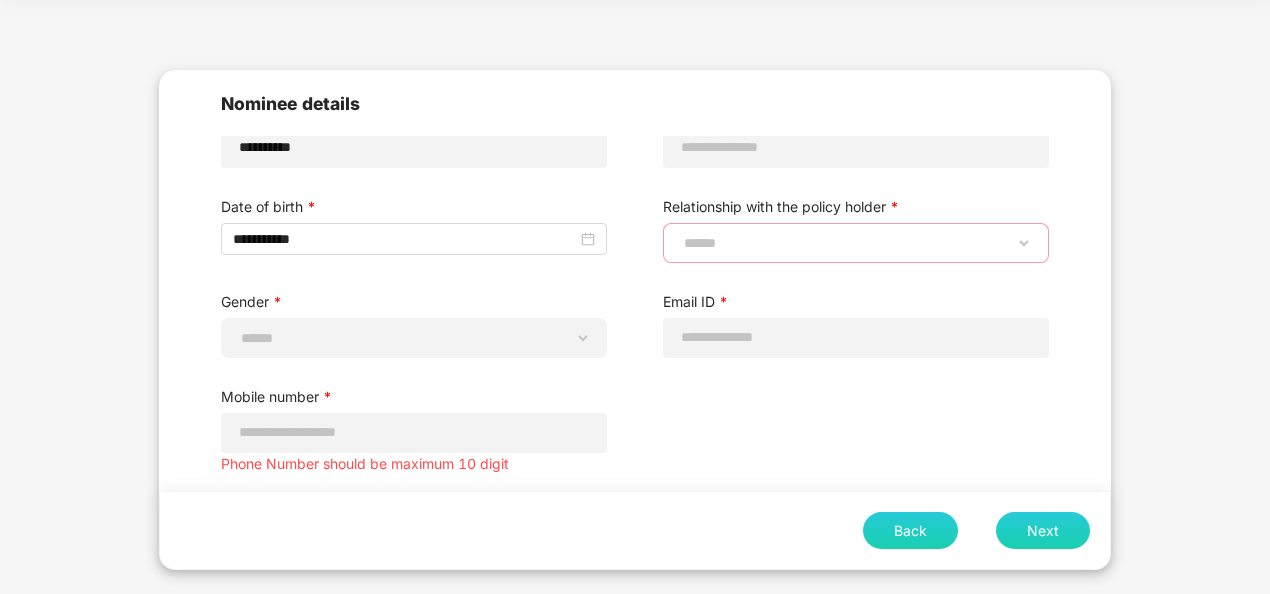 click on "**********" at bounding box center (856, 243) 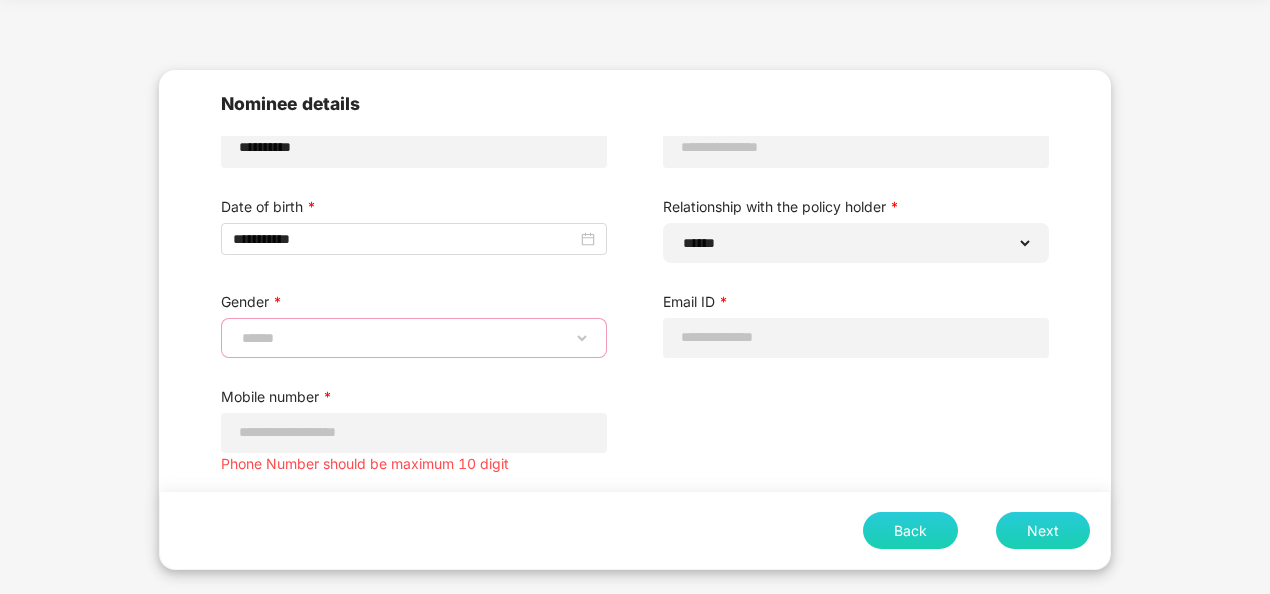 click on "**********" at bounding box center [414, 338] 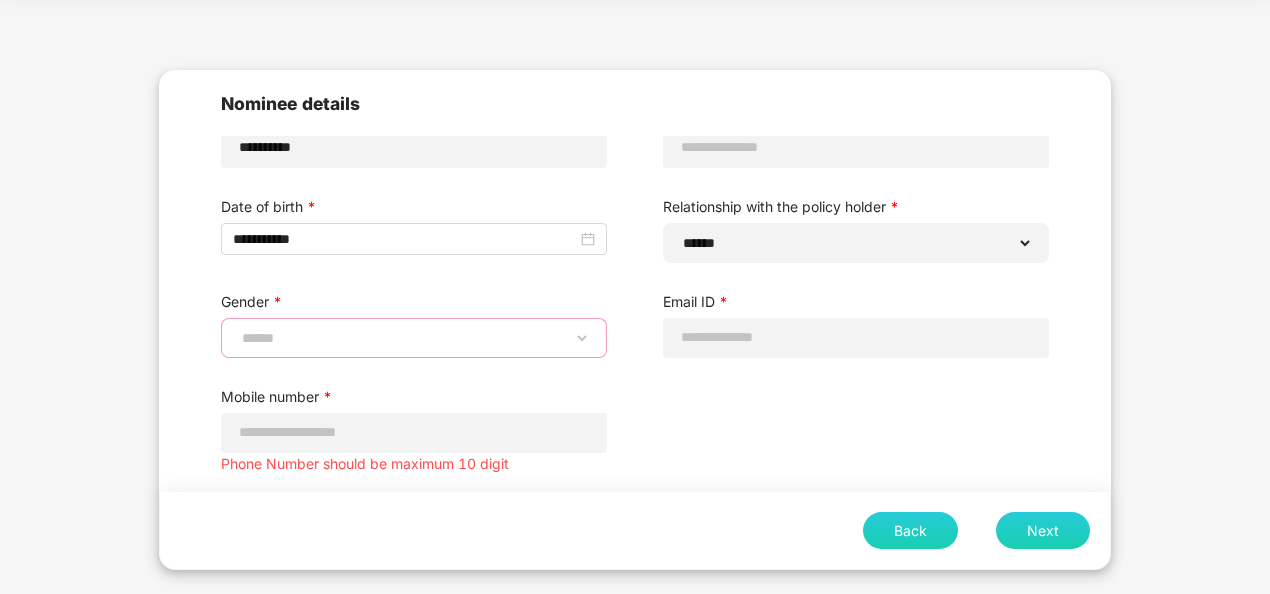 select on "******" 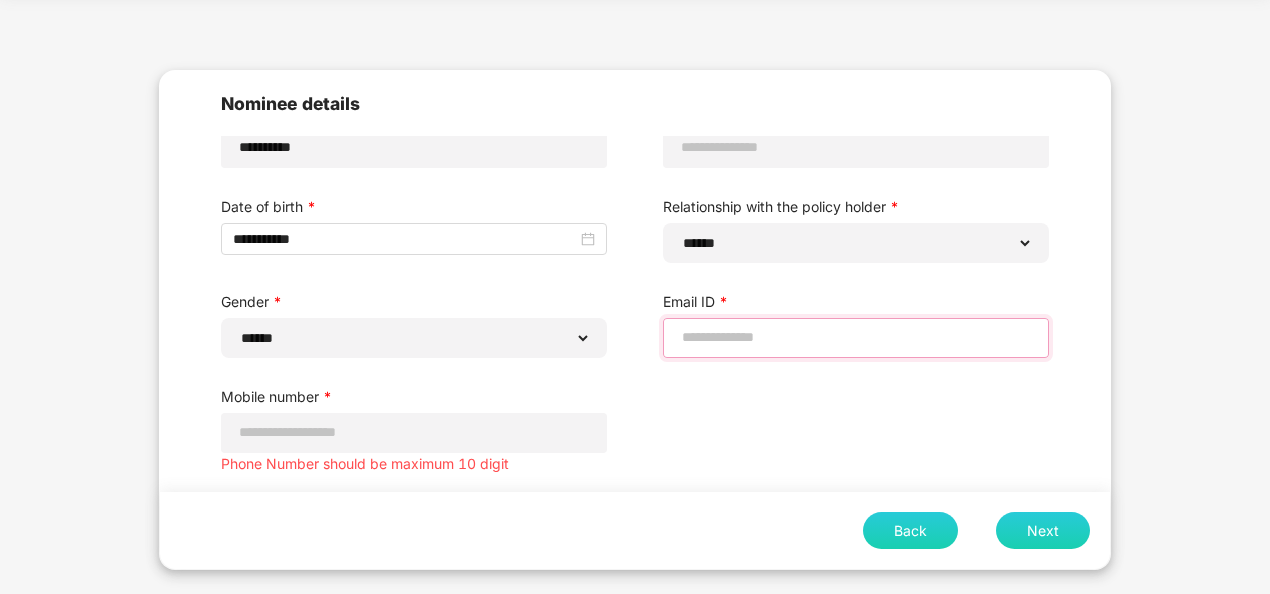 click at bounding box center (856, 337) 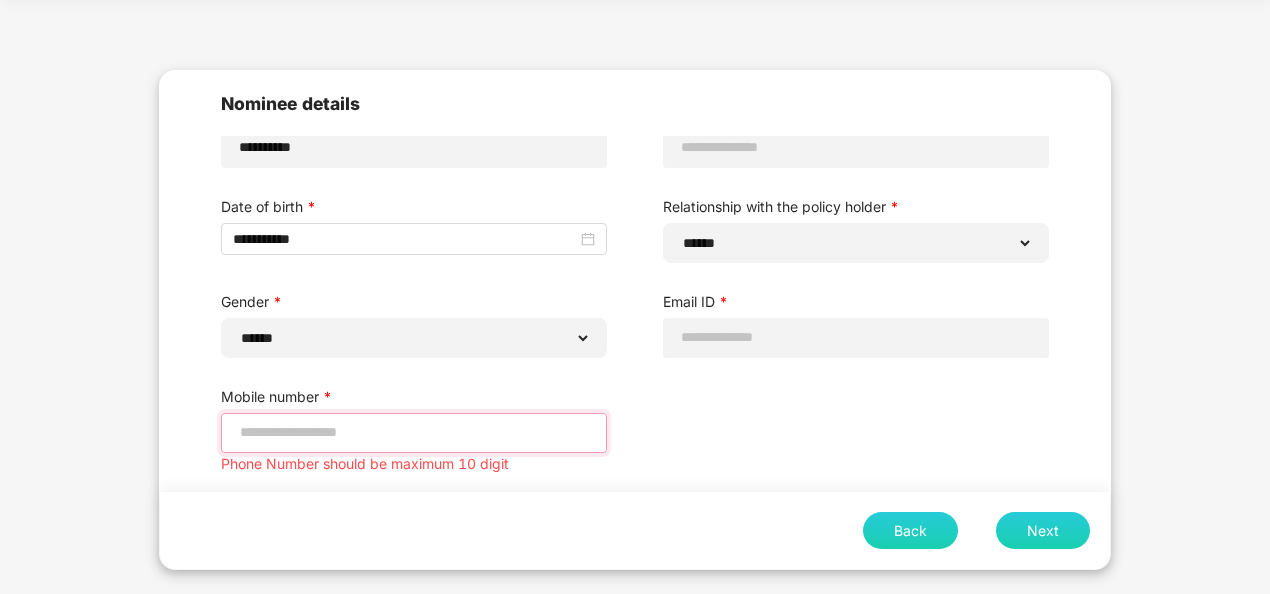 click on "**********" at bounding box center [635, 278] 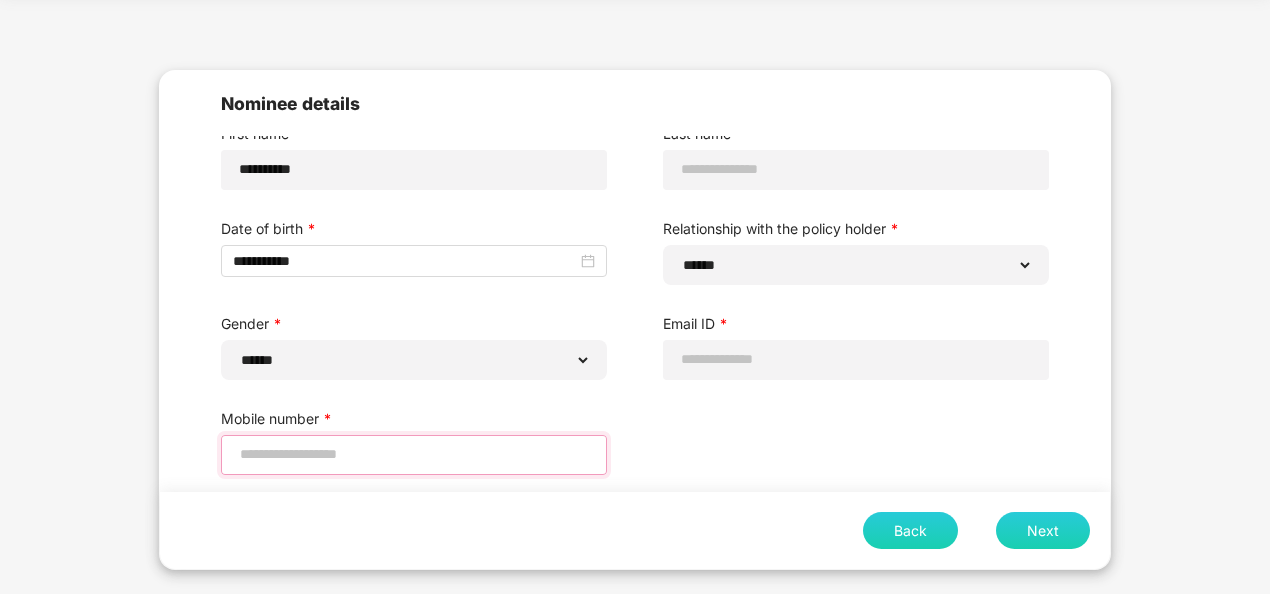 type on "**********" 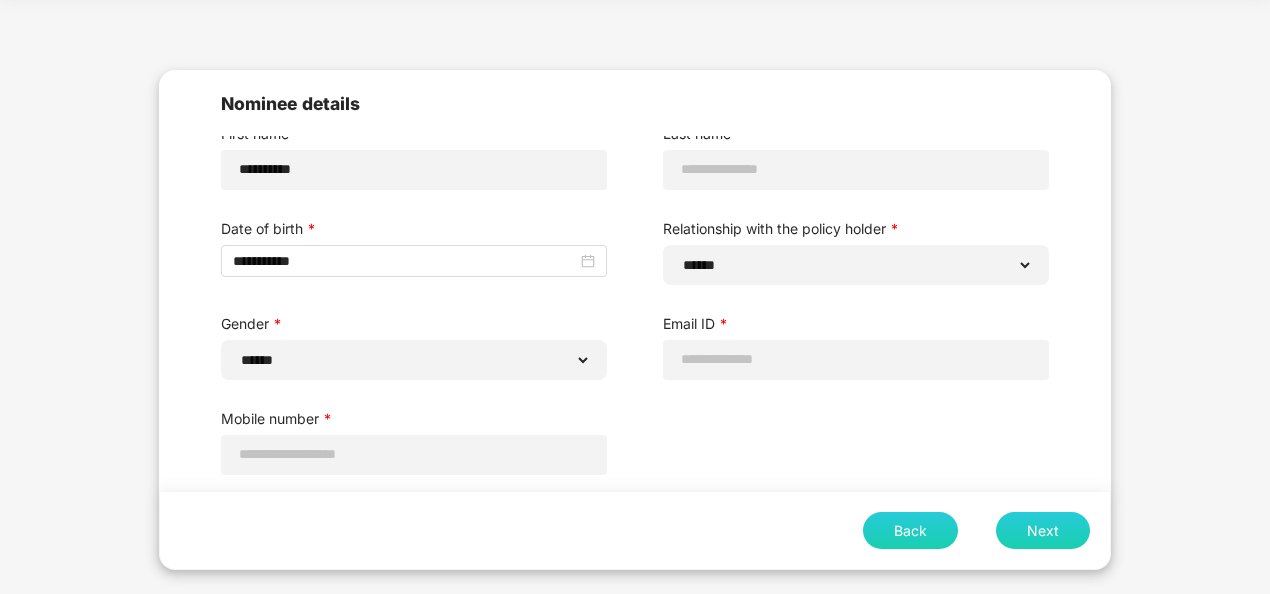 click on "**********" at bounding box center [635, 289] 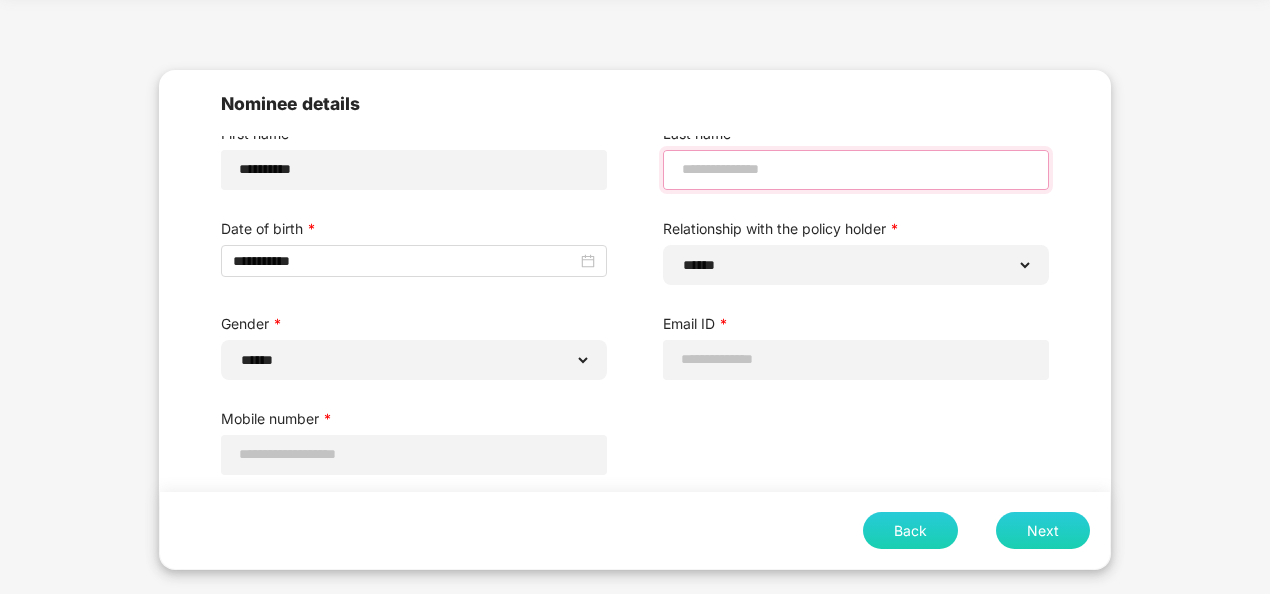 click at bounding box center [856, 169] 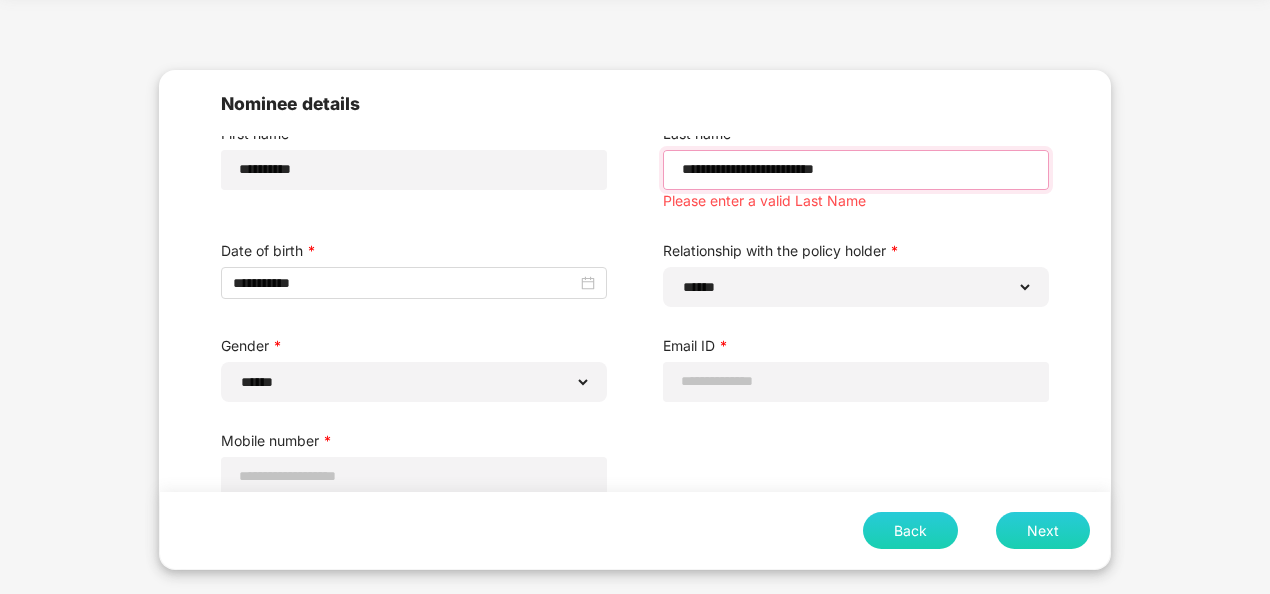 click on "**********" at bounding box center (856, 169) 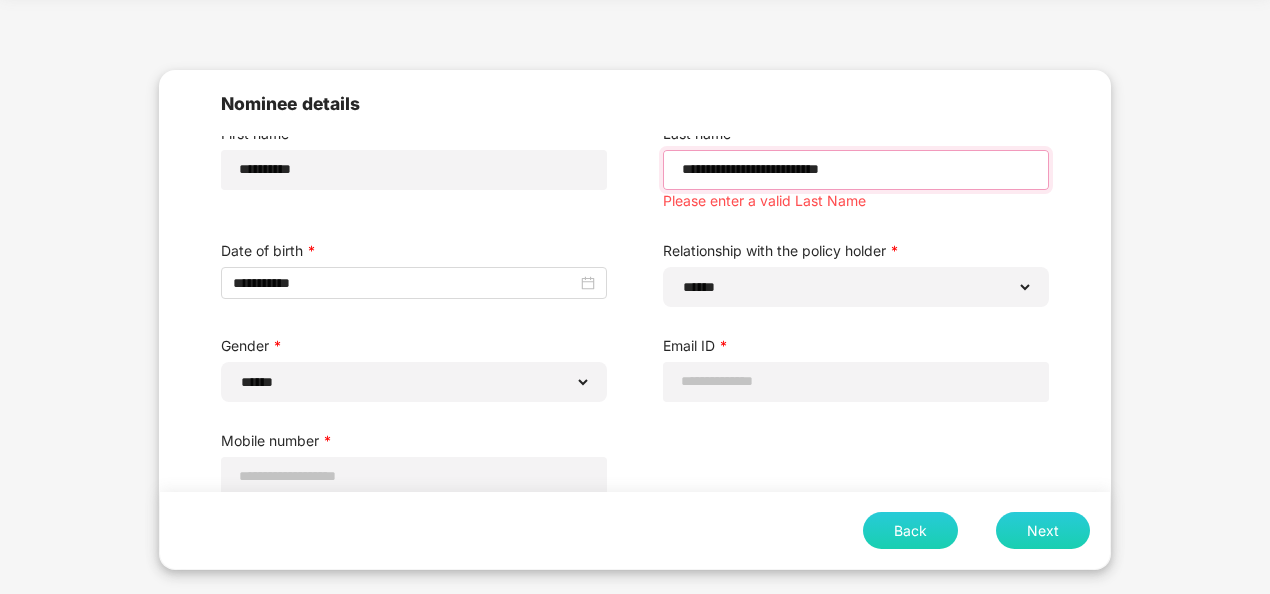 type on "**********" 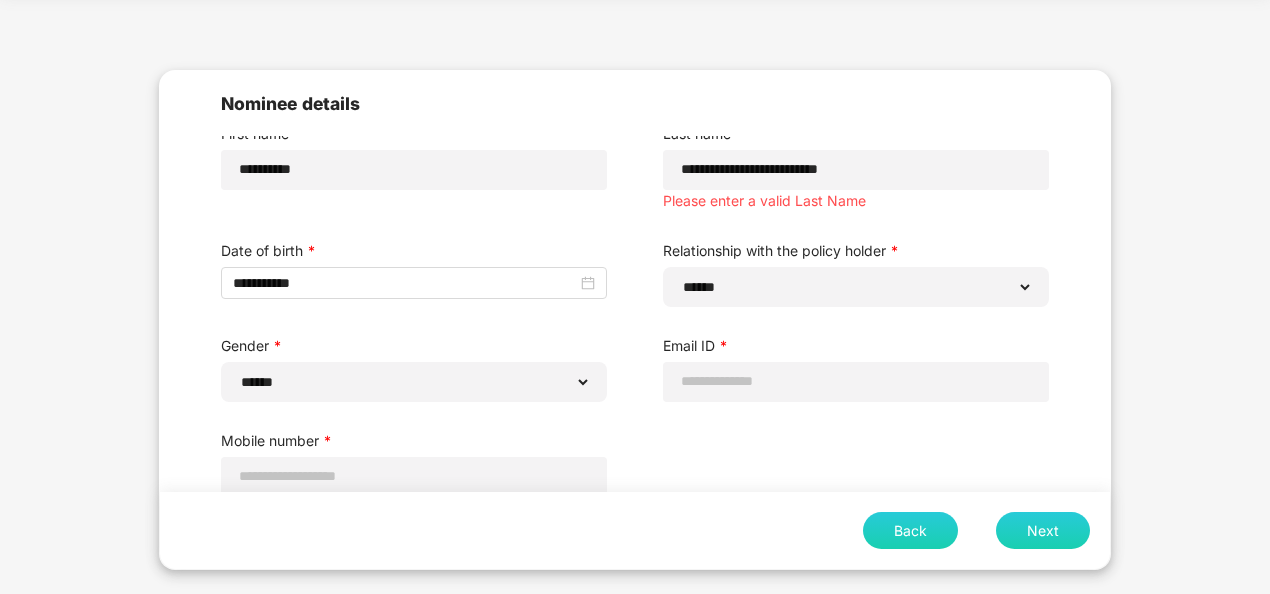 click on "**********" at bounding box center [856, 263] 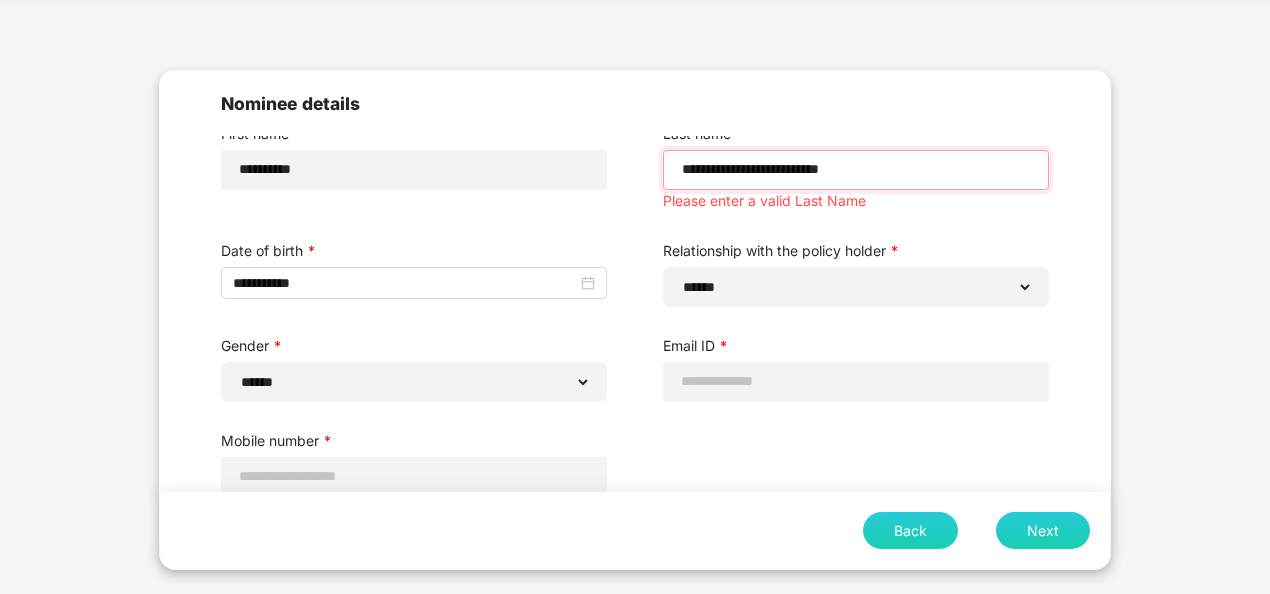 click on "**********" at bounding box center [856, 169] 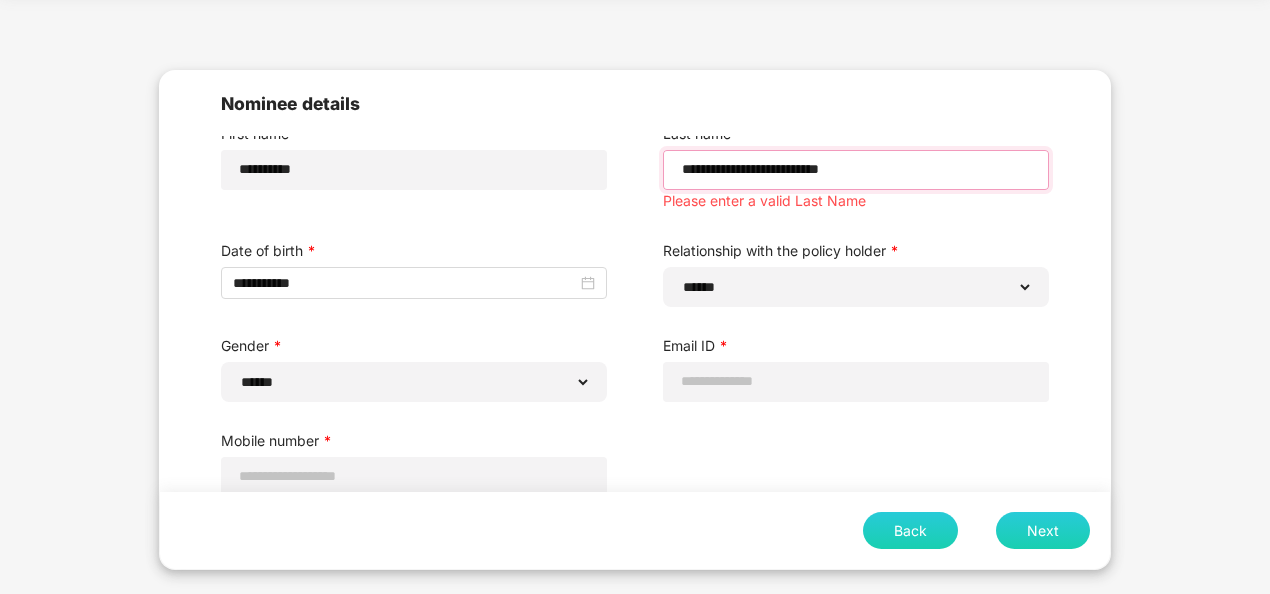 scroll, scrollTop: 0, scrollLeft: 0, axis: both 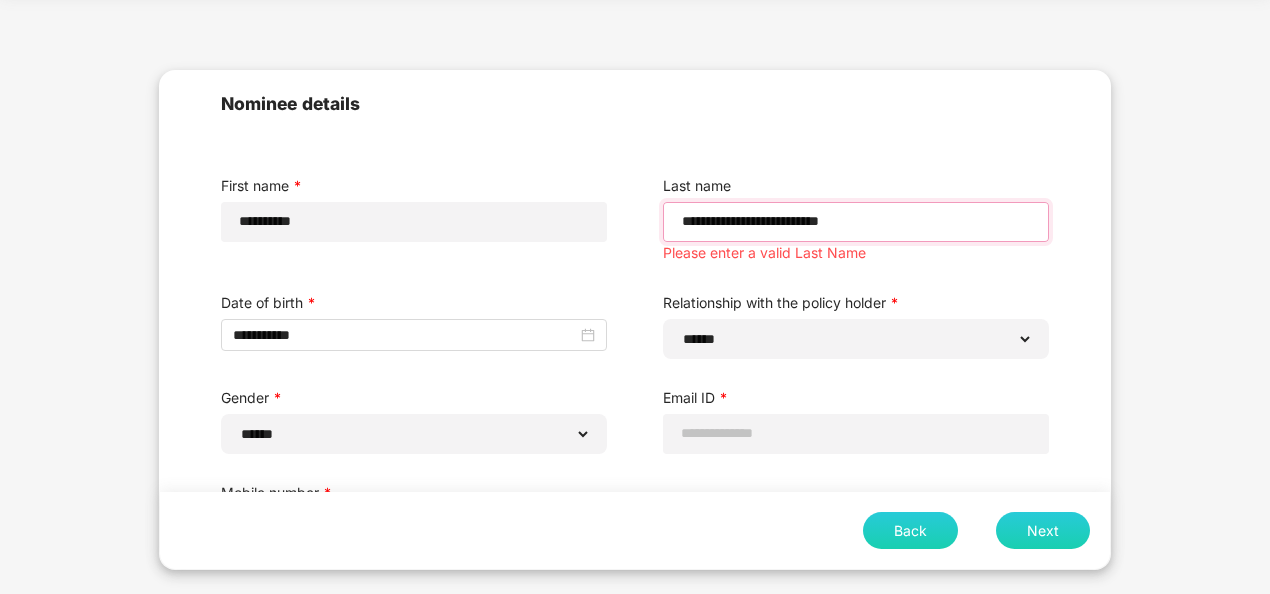 drag, startPoint x: 906, startPoint y: 219, endPoint x: 449, endPoint y: 286, distance: 461.88525 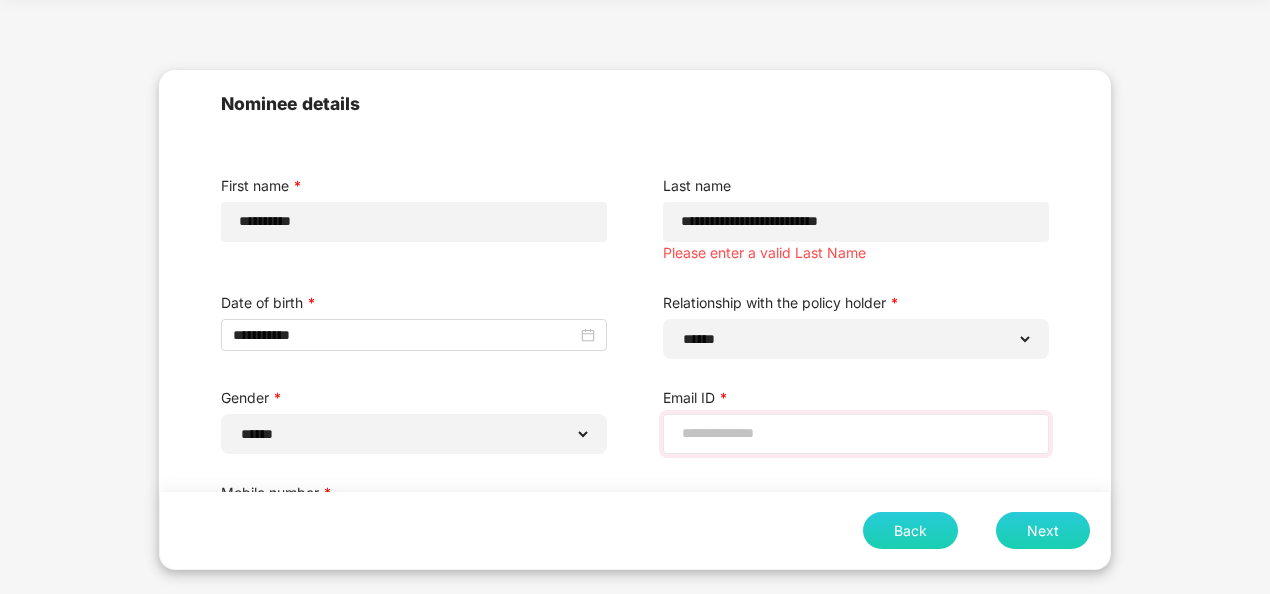 click at bounding box center (856, 434) 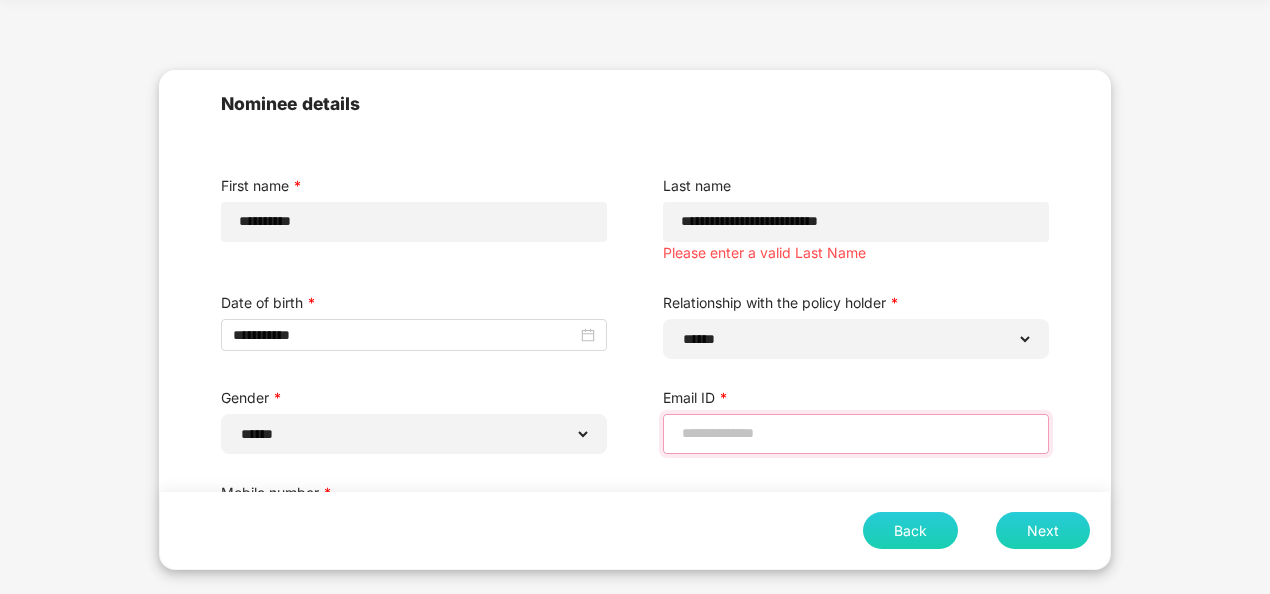 click at bounding box center (856, 433) 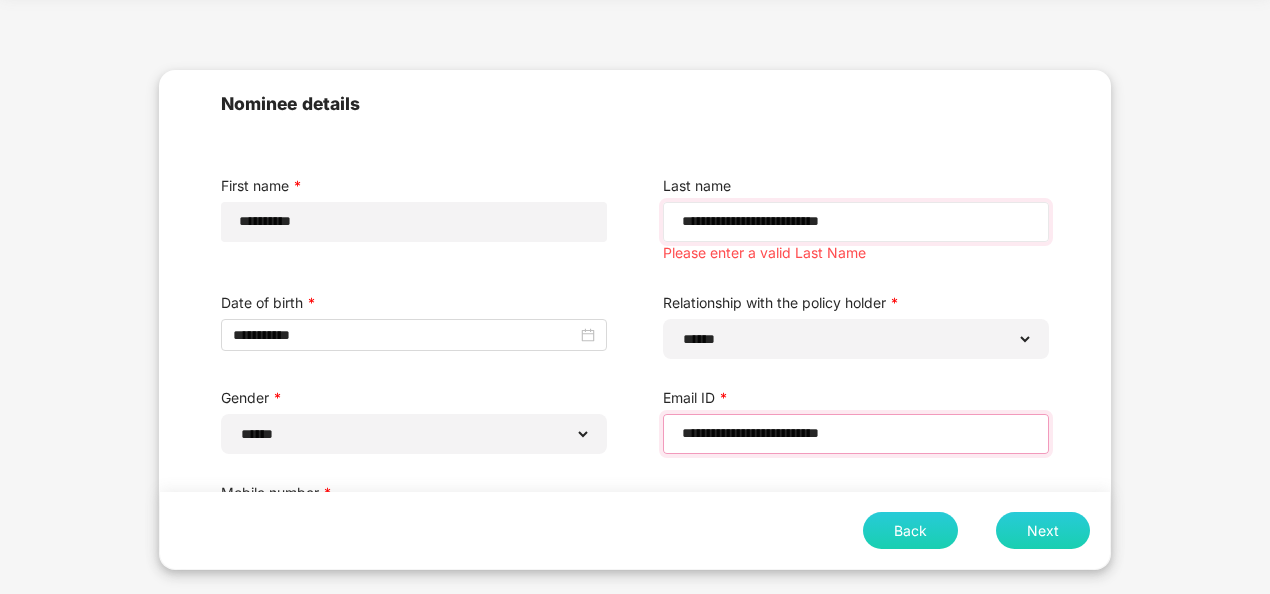 type on "**********" 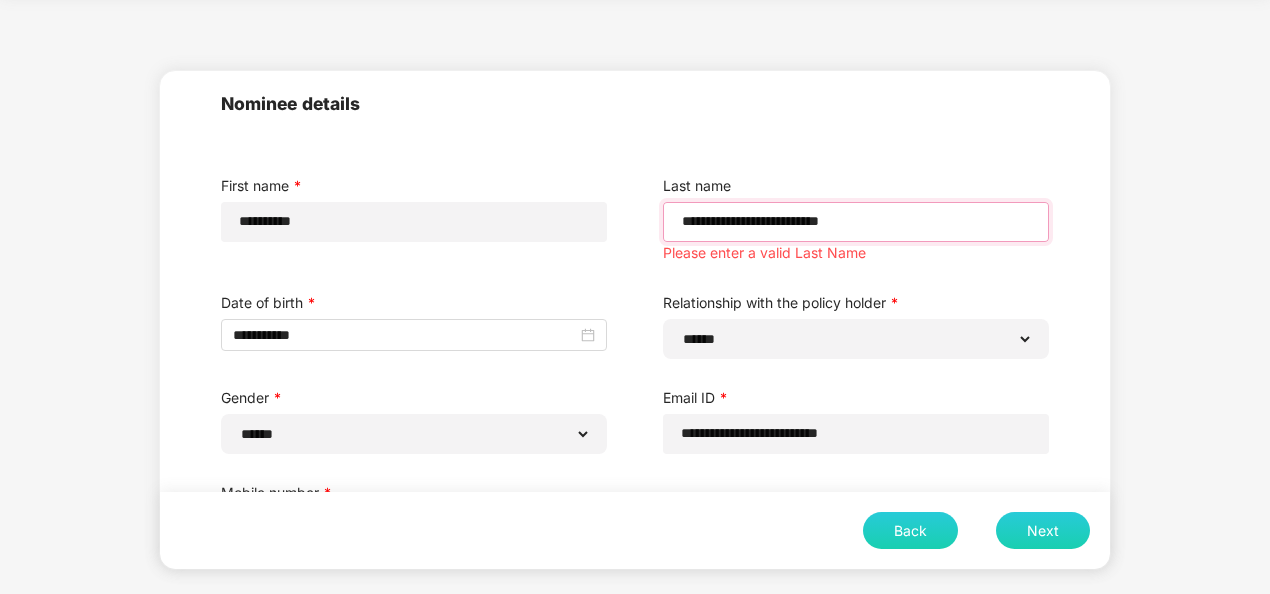 drag, startPoint x: 802, startPoint y: 219, endPoint x: 66, endPoint y: 318, distance: 742.6284 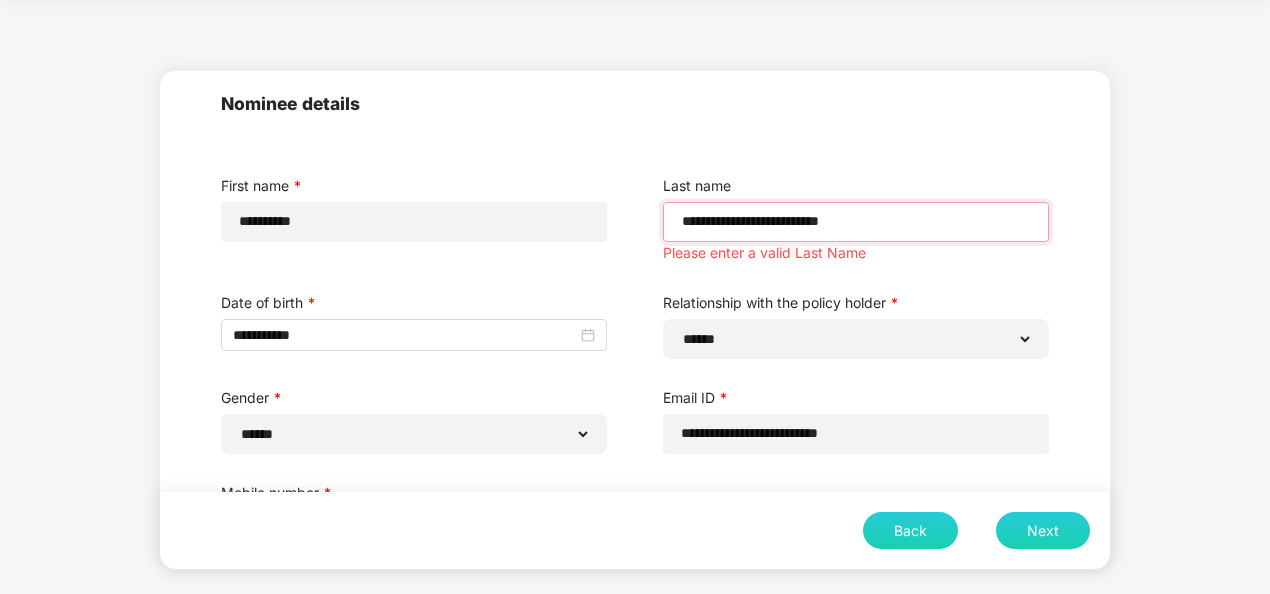 click on "**********" at bounding box center (635, 320) 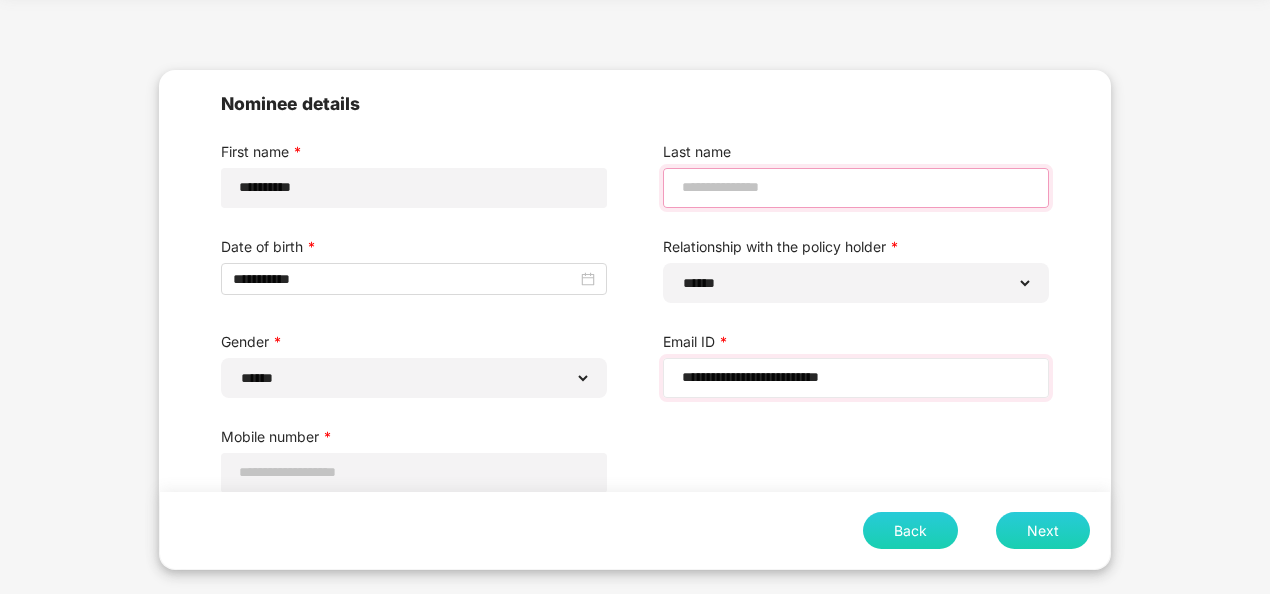 scroll, scrollTop: 52, scrollLeft: 0, axis: vertical 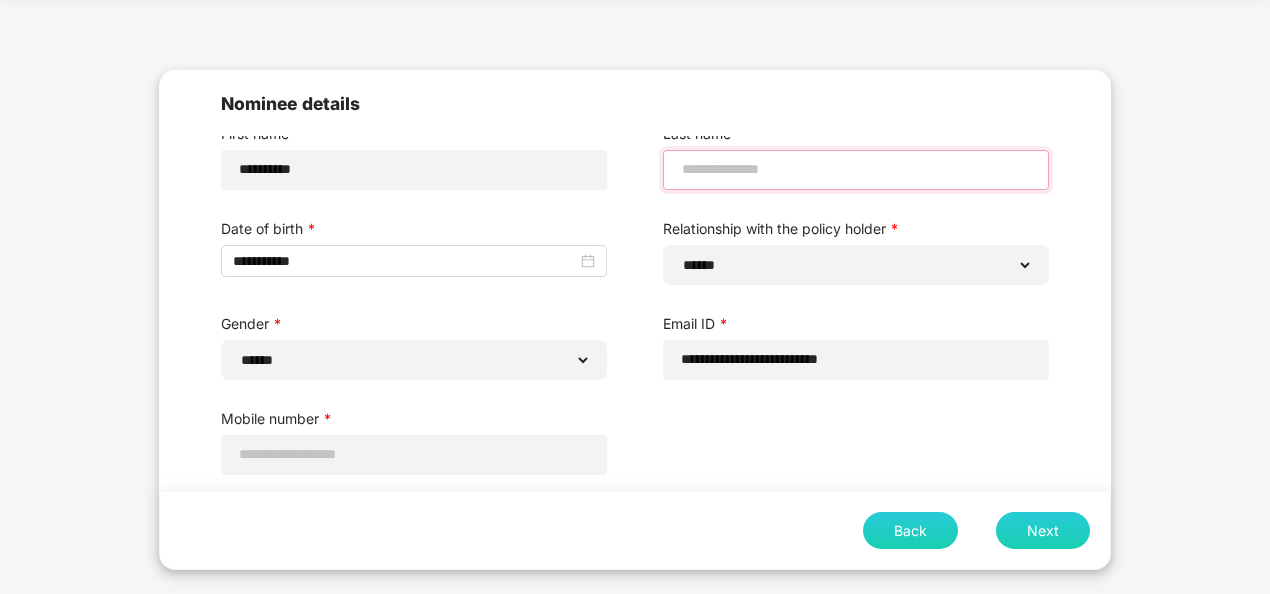 type 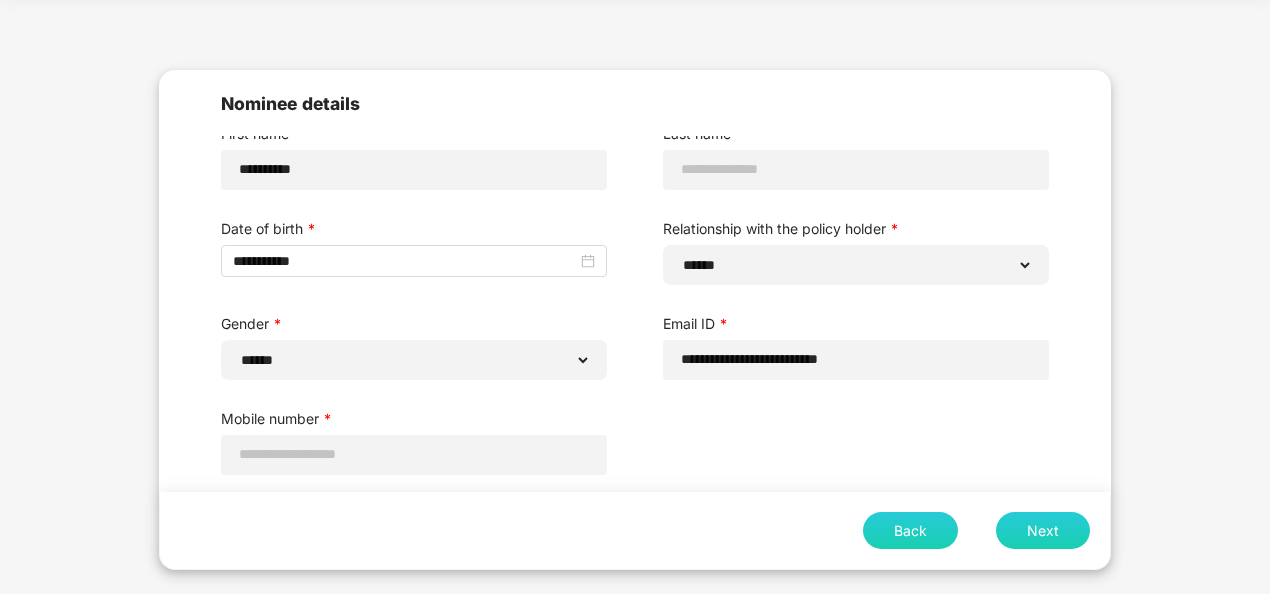 click on "Next" at bounding box center (1043, 530) 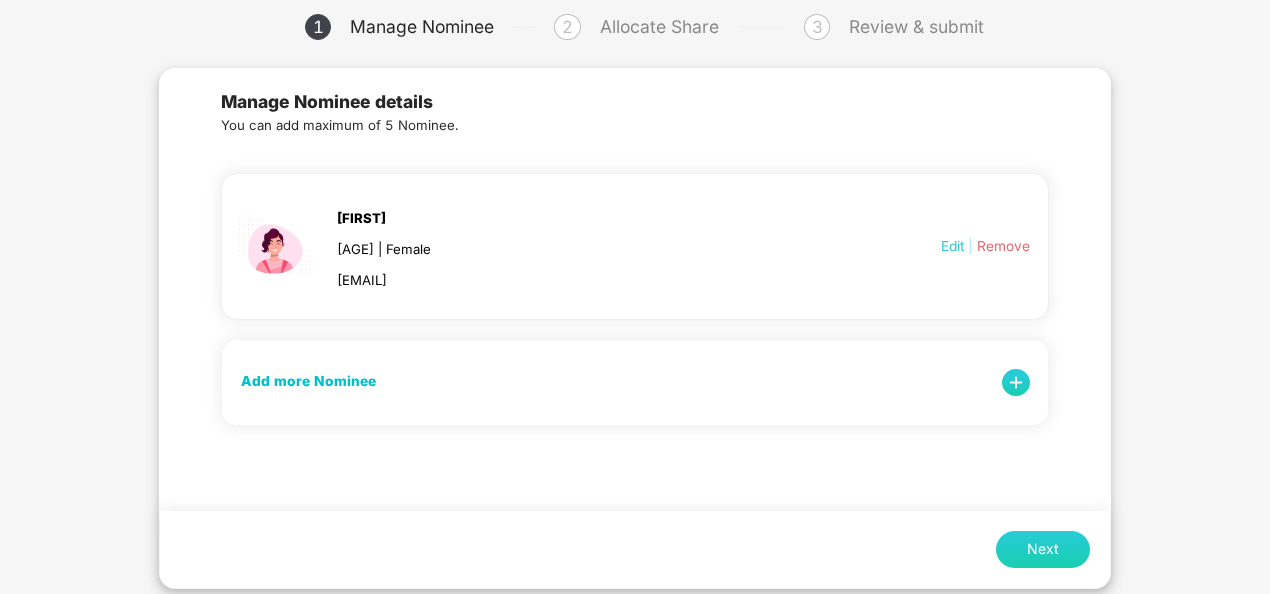 scroll, scrollTop: 130, scrollLeft: 0, axis: vertical 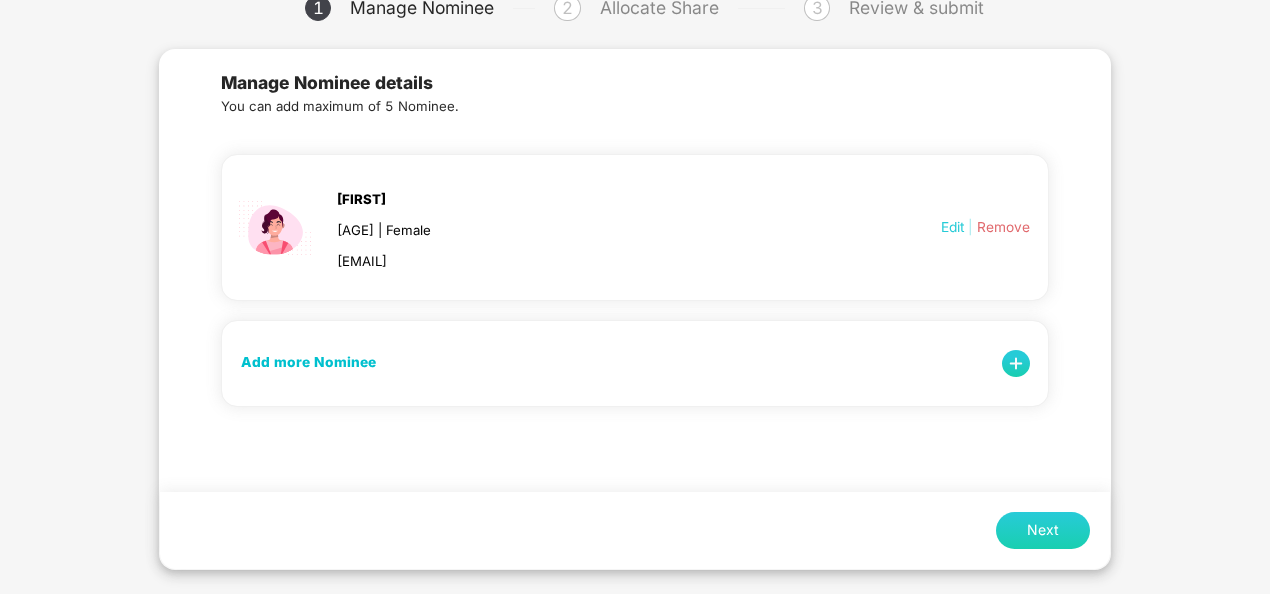 click on "Next" at bounding box center [1043, 530] 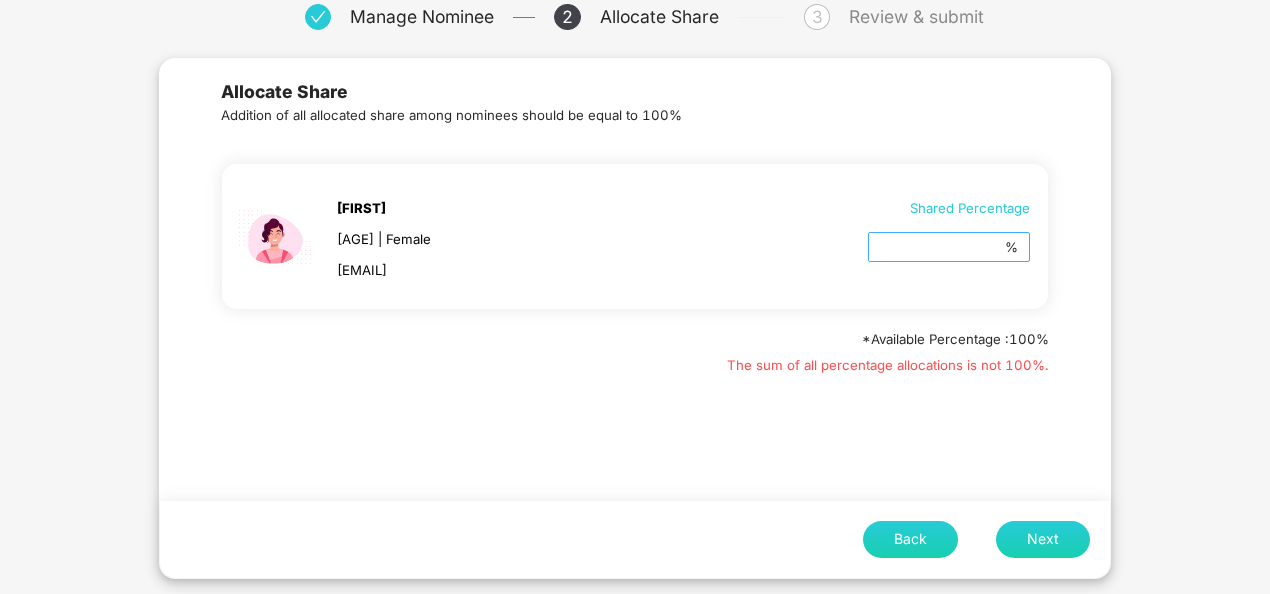 click on "* %" at bounding box center (949, 247) 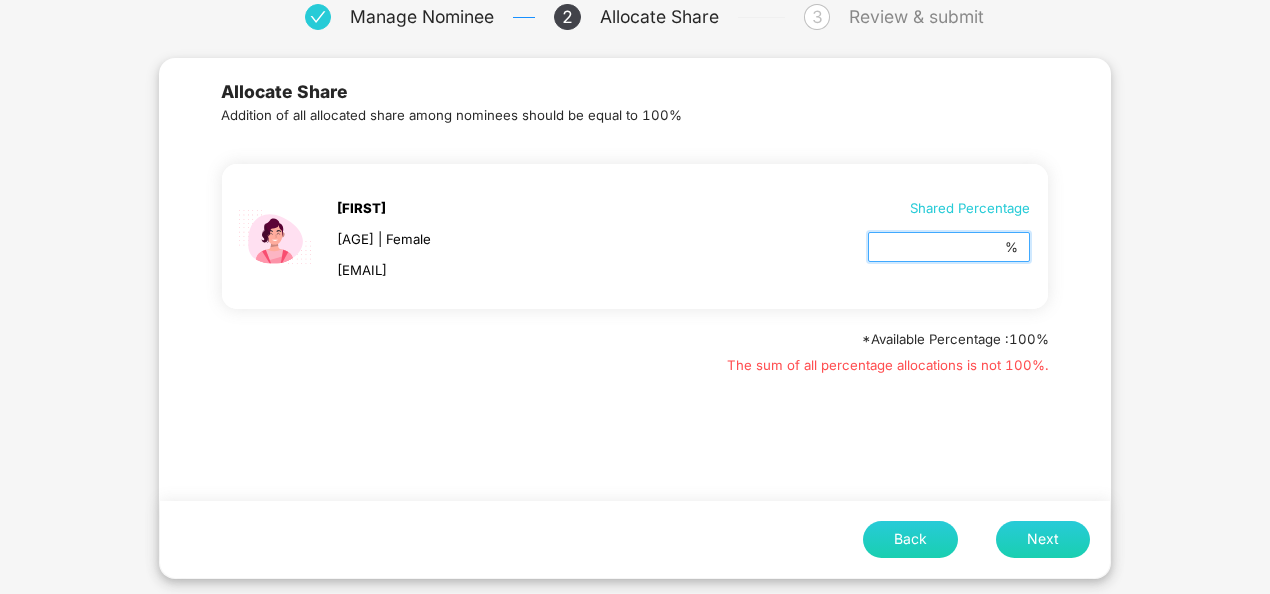 drag, startPoint x: 941, startPoint y: 242, endPoint x: 730, endPoint y: 283, distance: 214.9465 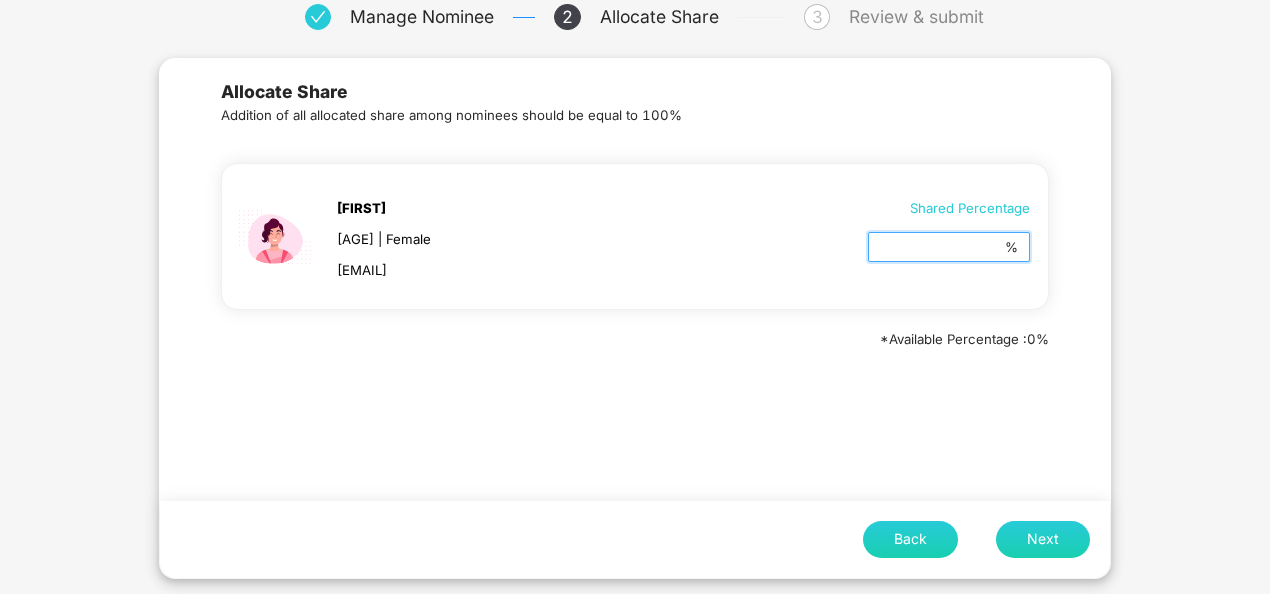 type on "***" 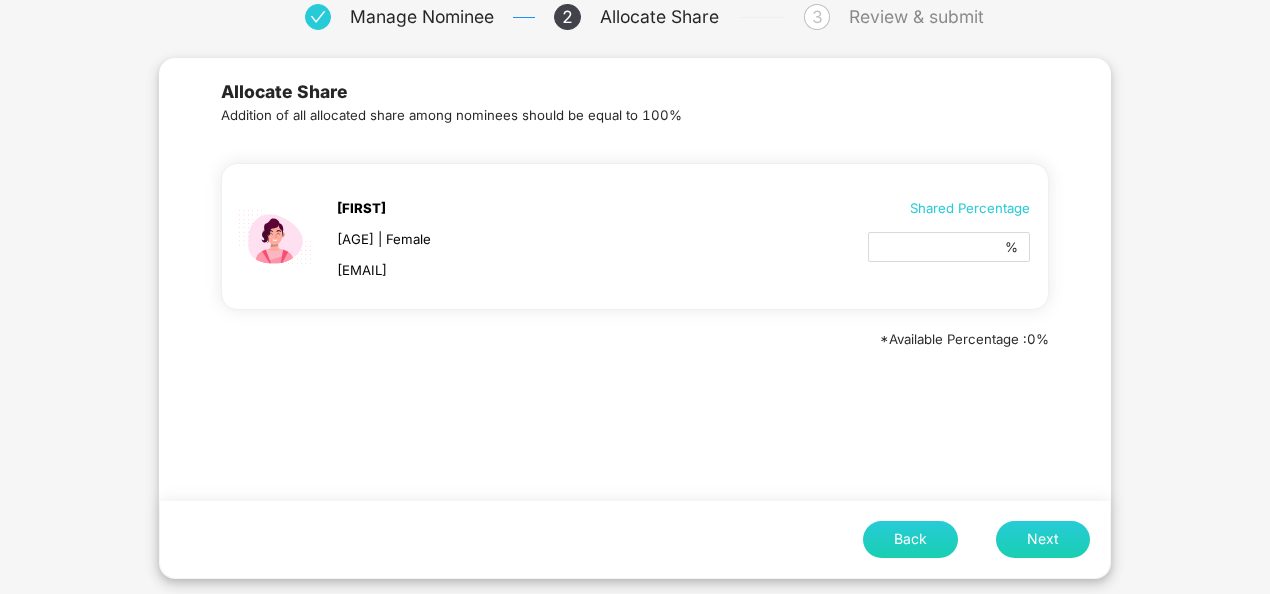 click on "Next" at bounding box center [1043, 539] 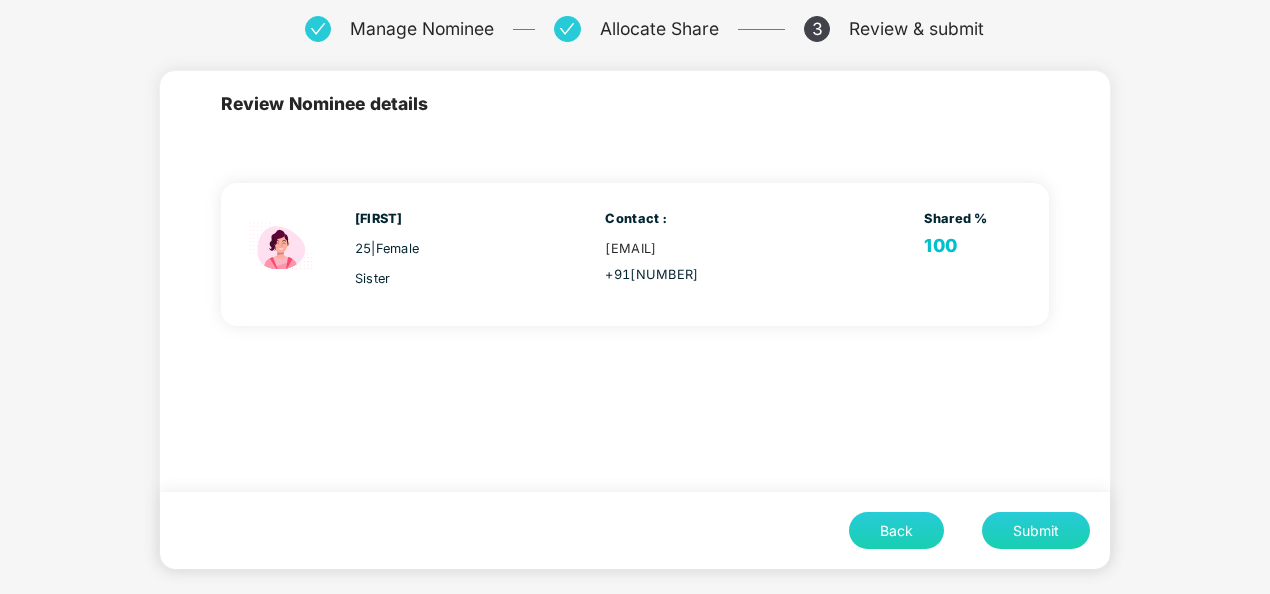 click on "Submit" at bounding box center [1036, 530] 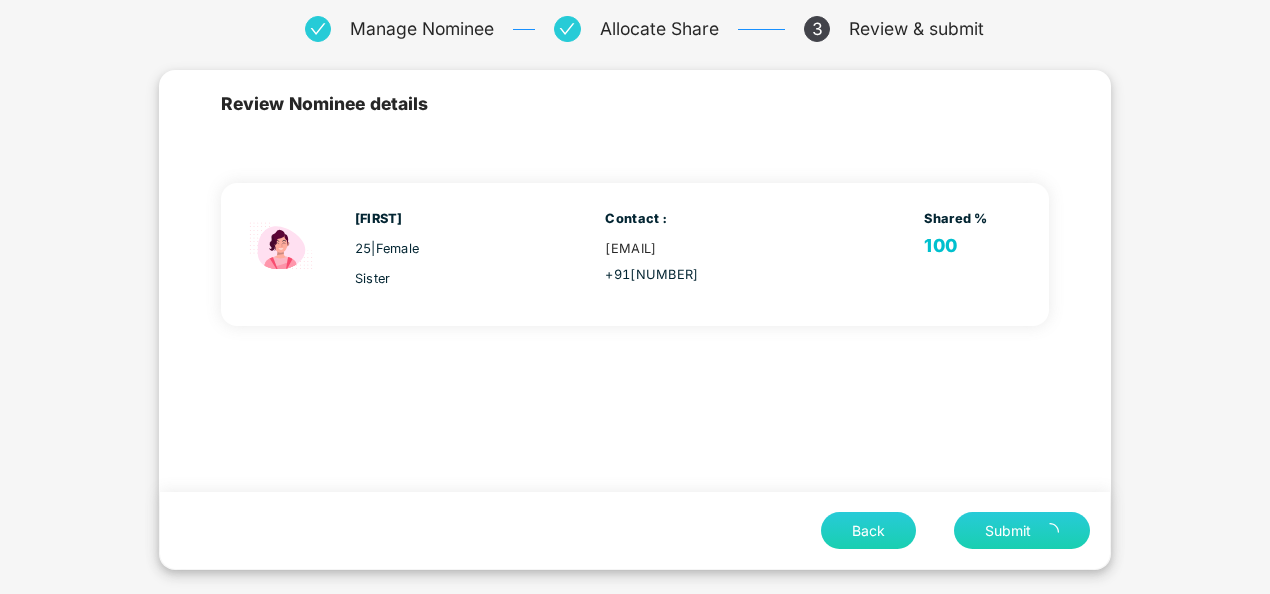 scroll, scrollTop: 112, scrollLeft: 0, axis: vertical 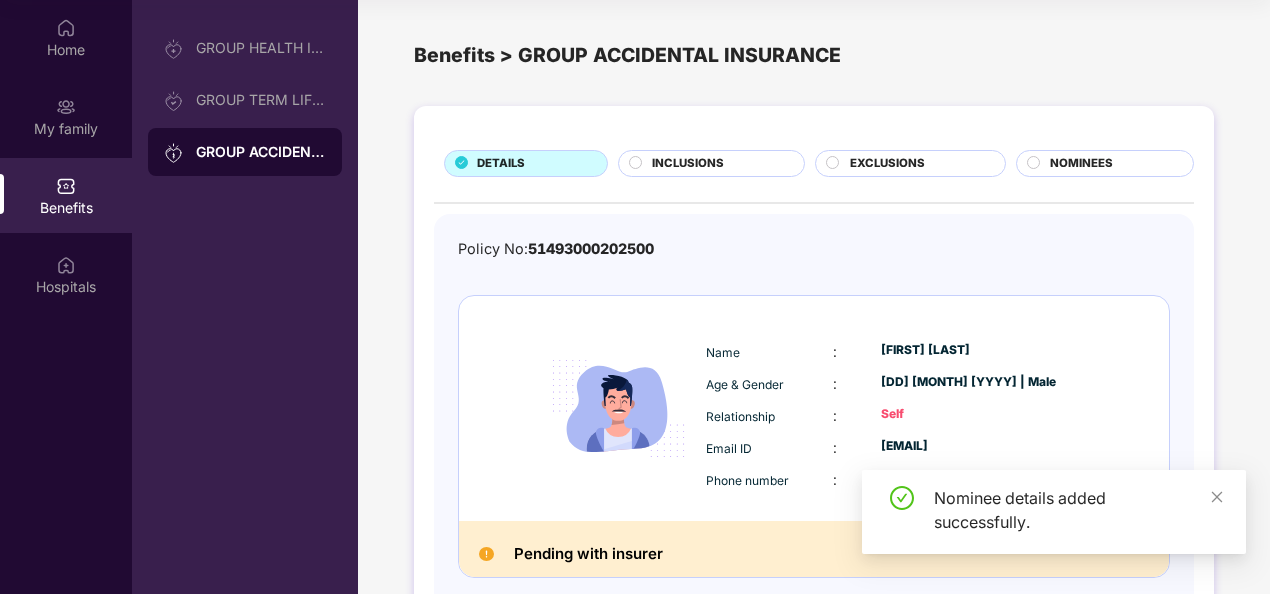 click on "Policy No:  51493000202500 Name : [FIRST] [LAST] Age & Gender : [DD] [MONTH] [YYYY] | Male Relationship : Self Email ID : [EMAIL] Phone number : +91 - [NUMBER] Pending with insurer" at bounding box center [814, 423] 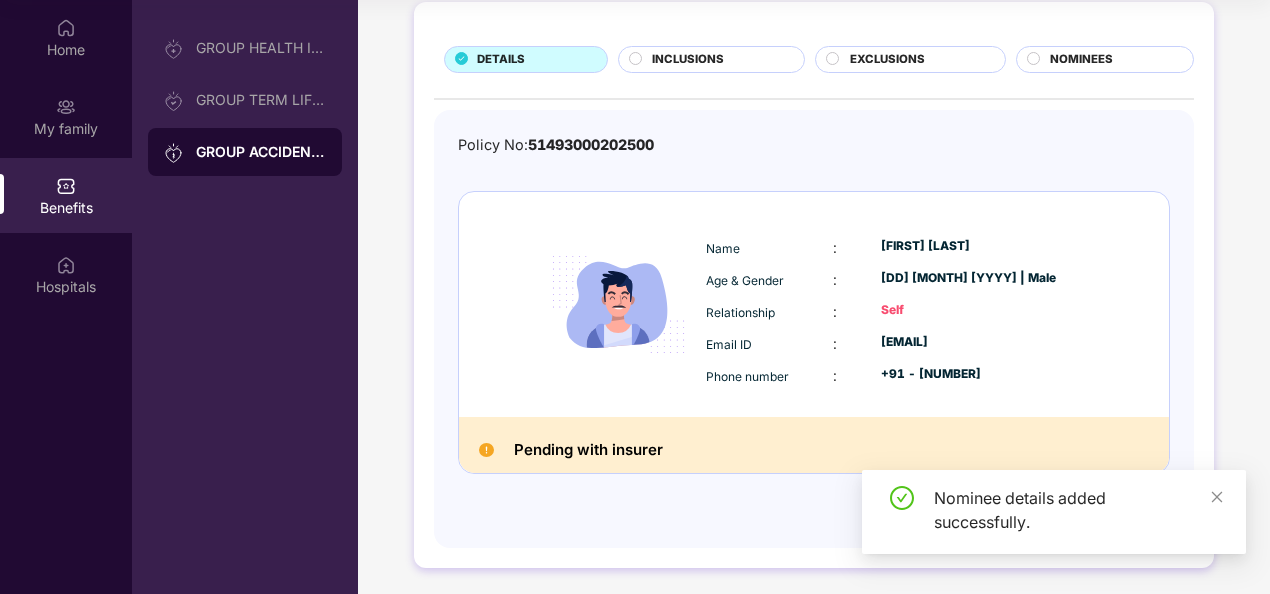 scroll, scrollTop: 106, scrollLeft: 0, axis: vertical 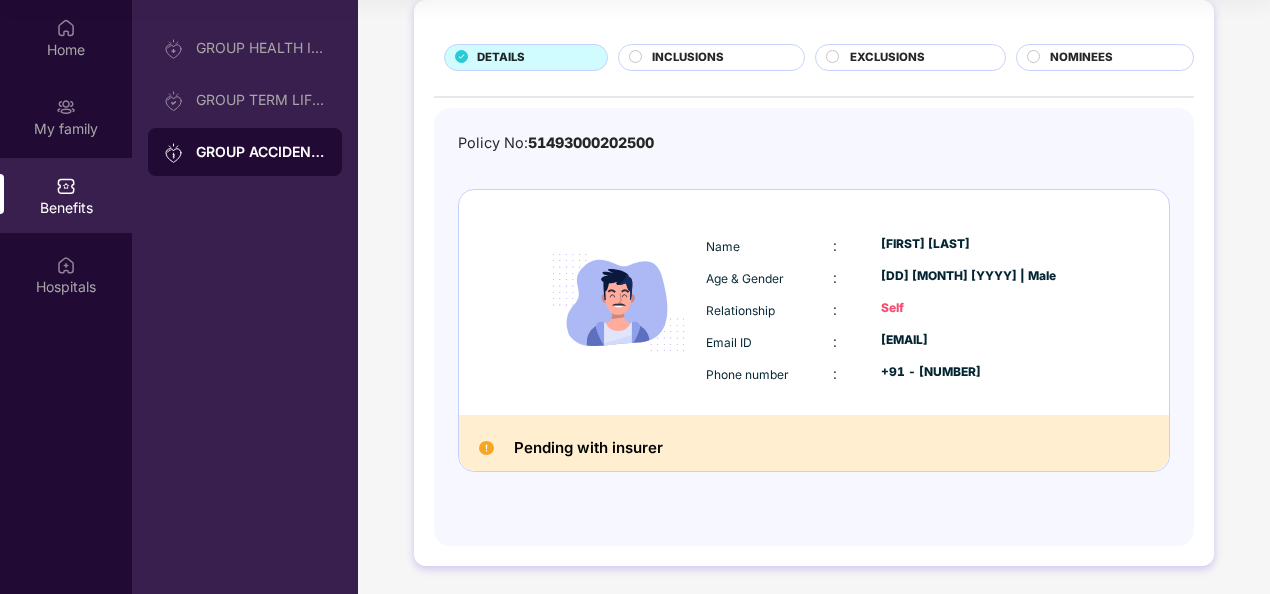 click on "NOMINEES" at bounding box center [1081, 58] 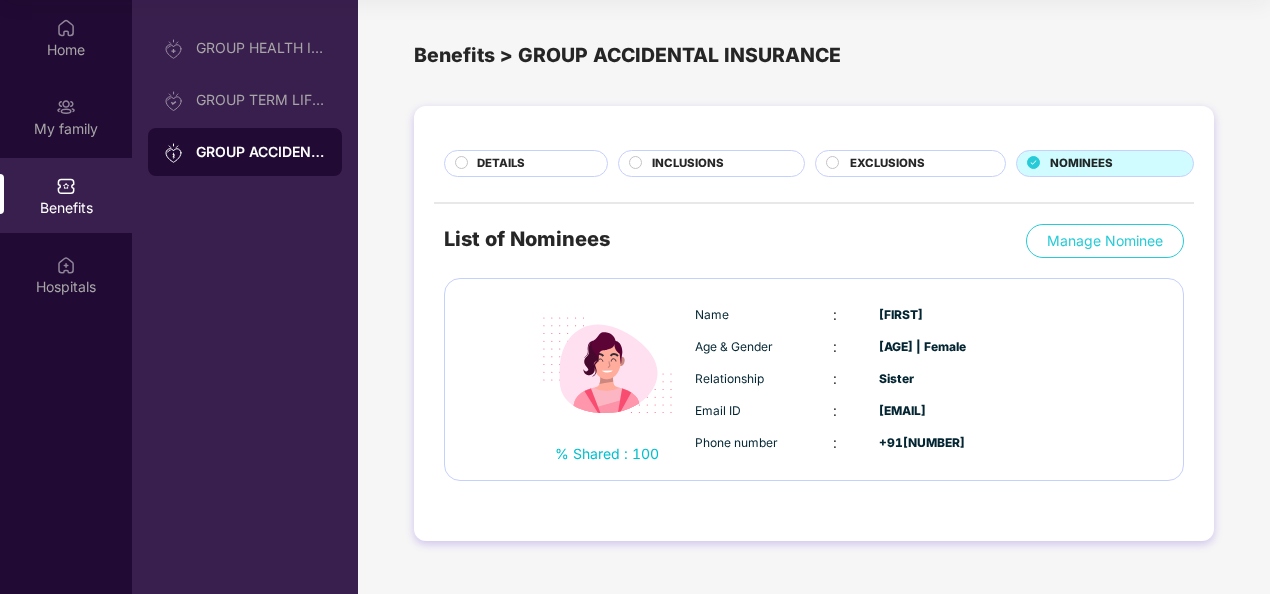 scroll, scrollTop: 0, scrollLeft: 0, axis: both 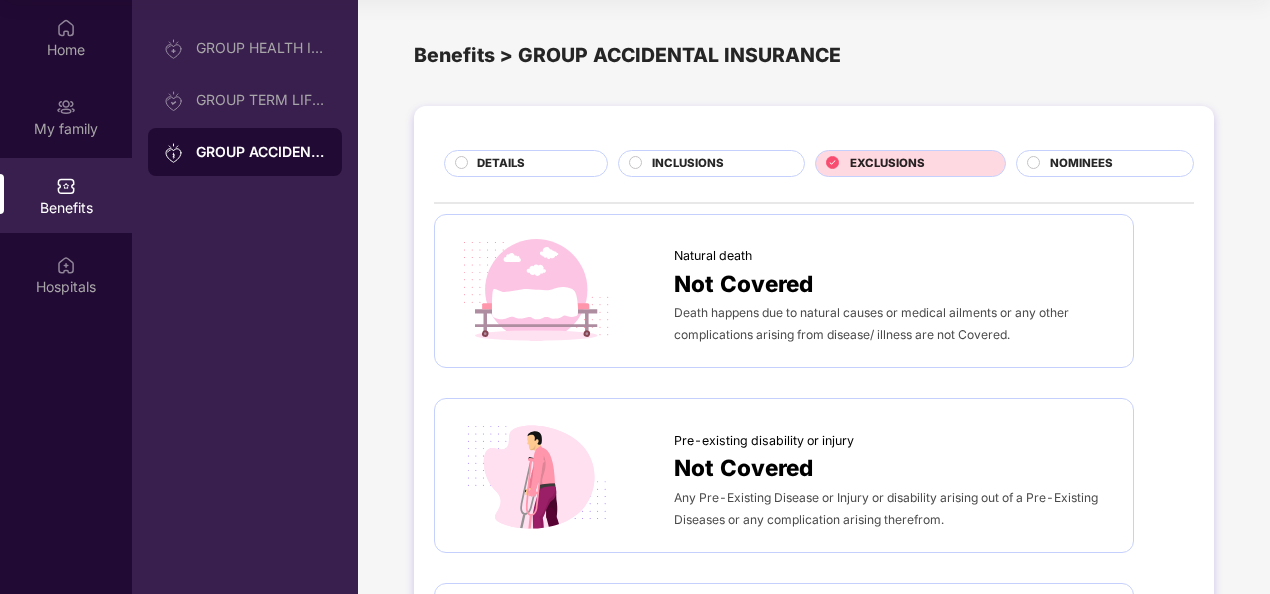 click on "INCLUSIONS" at bounding box center (718, 165) 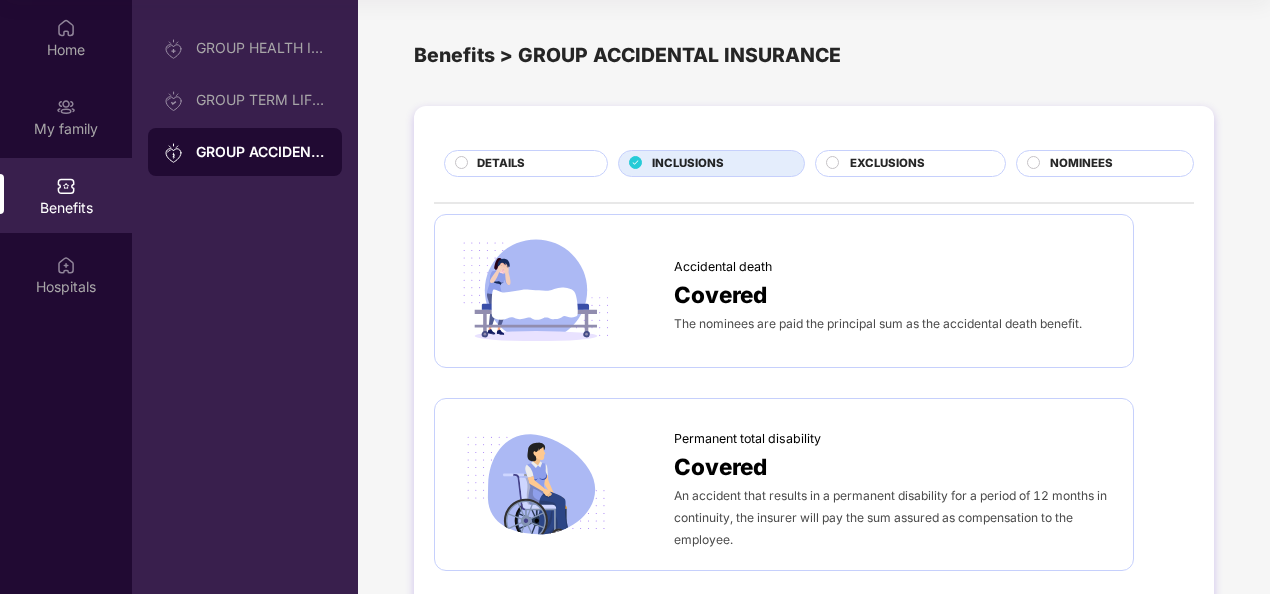 click on "DETAILS" at bounding box center (532, 165) 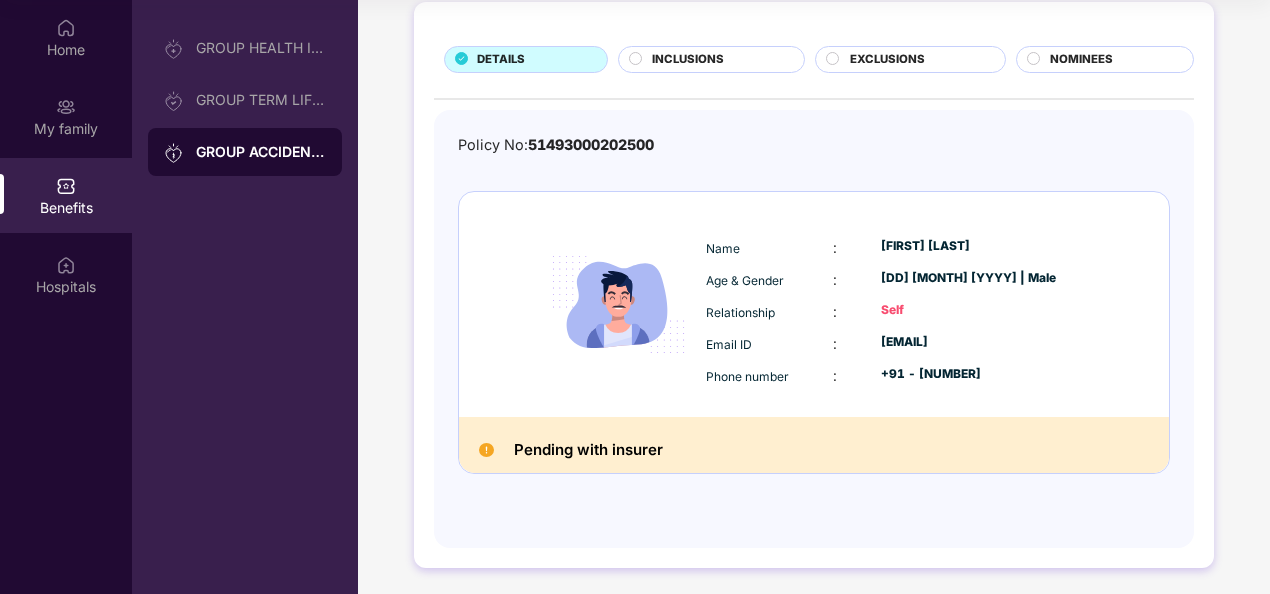 scroll, scrollTop: 106, scrollLeft: 0, axis: vertical 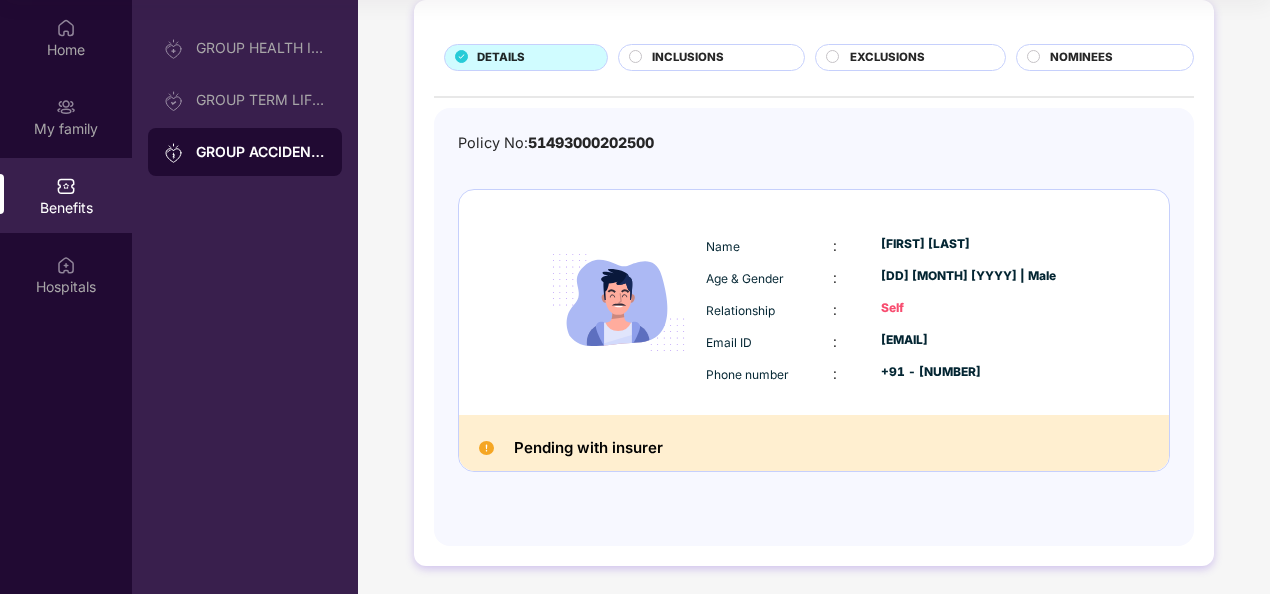 click on "Pending with insurer" at bounding box center (588, 448) 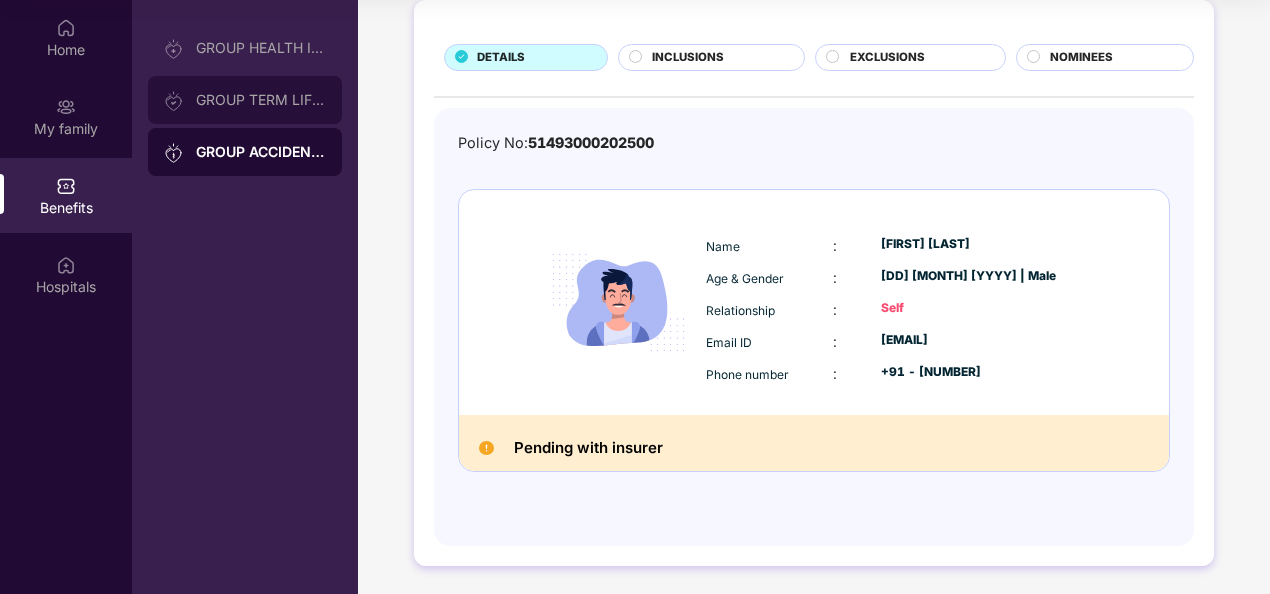 click on "GROUP TERM LIFE INSURANCE" at bounding box center [261, 100] 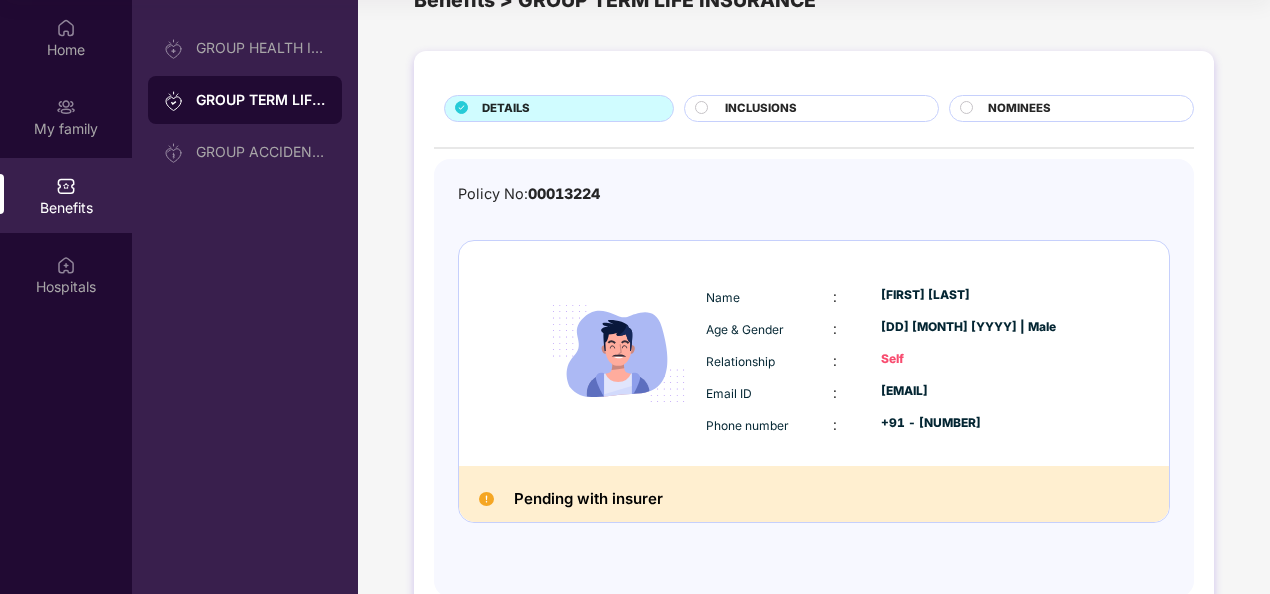 scroll, scrollTop: 106, scrollLeft: 0, axis: vertical 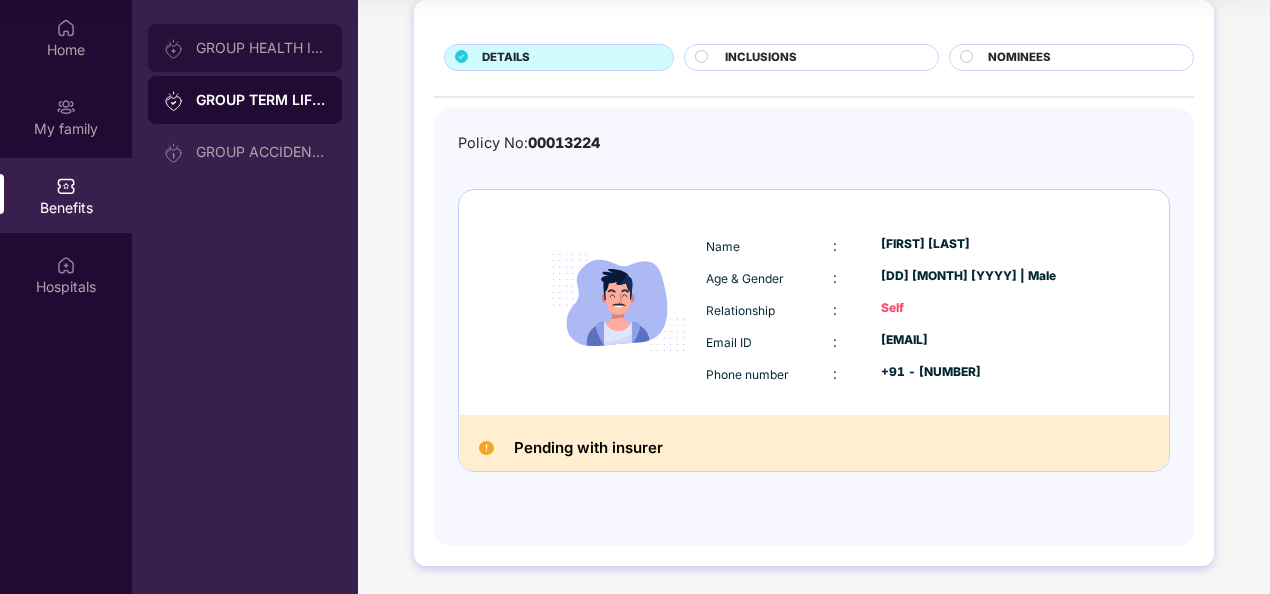 click on "GROUP HEALTH INSURANCE" at bounding box center [245, 48] 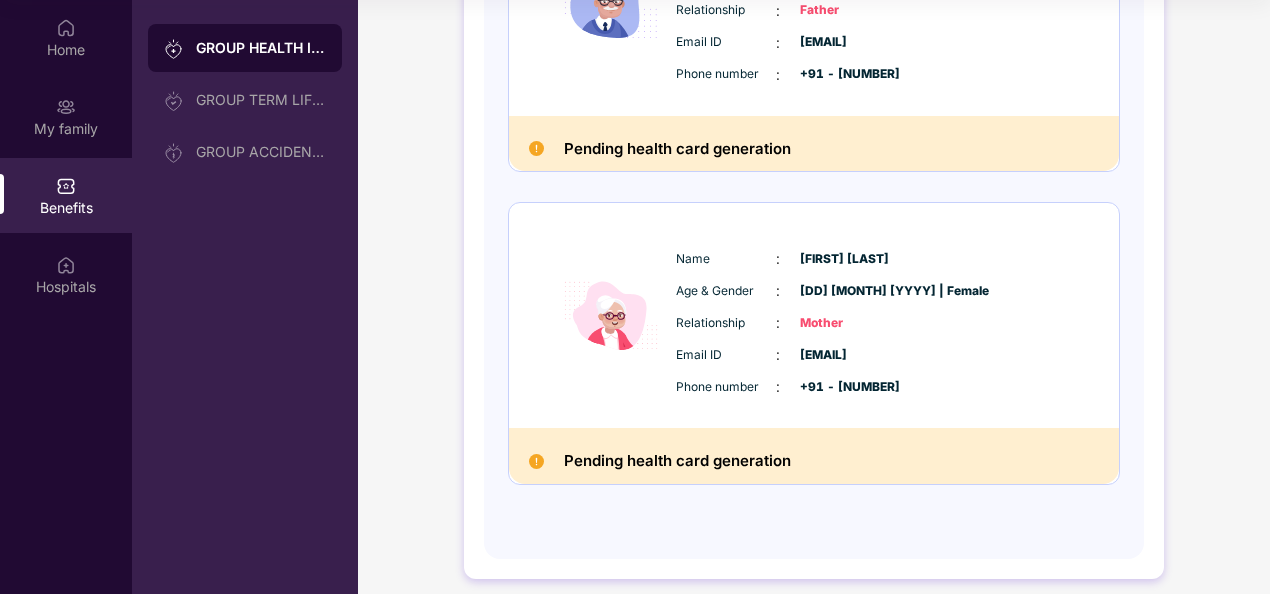 scroll, scrollTop: 712, scrollLeft: 0, axis: vertical 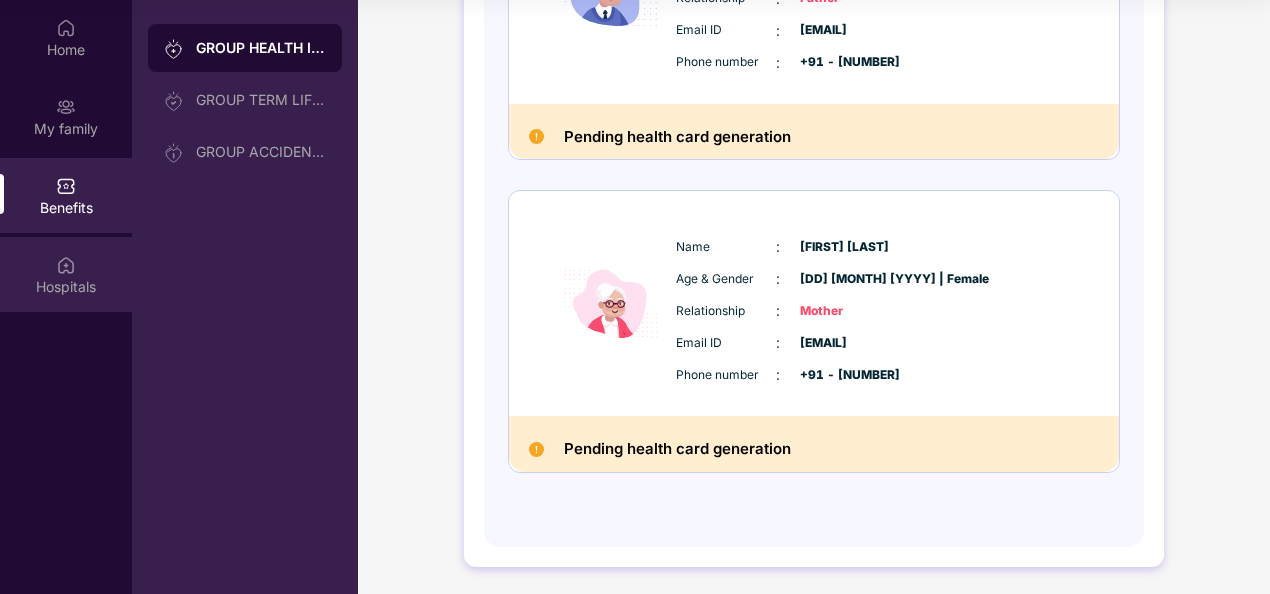 click on "Hospitals" at bounding box center [66, 287] 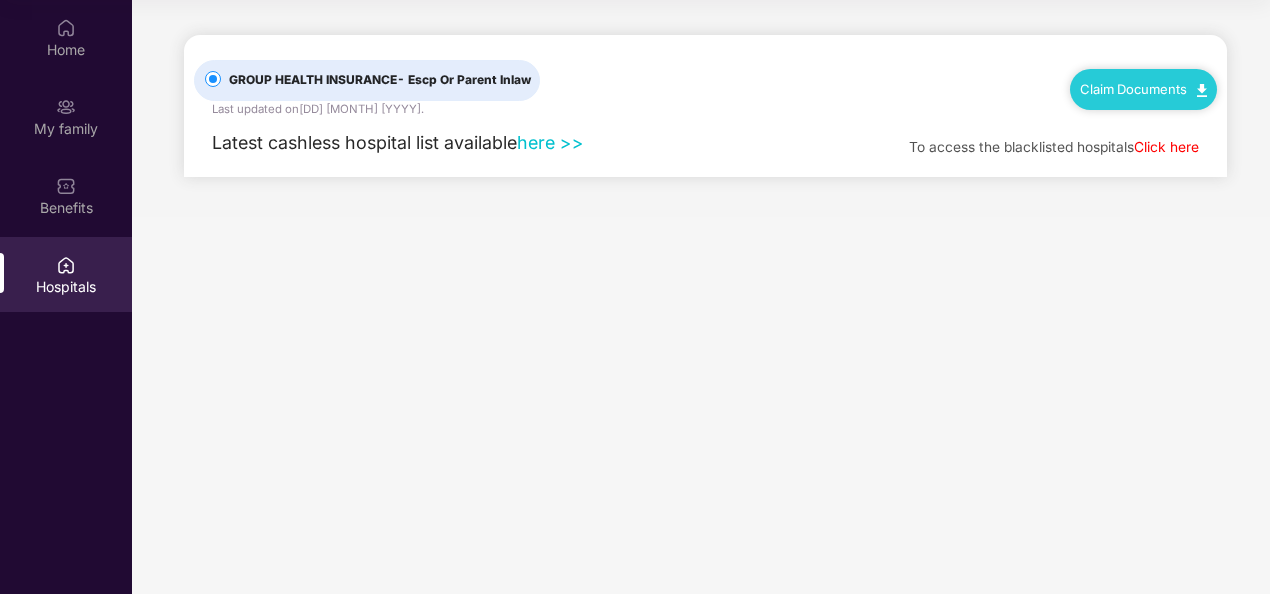 click on "here >>" at bounding box center [550, 142] 